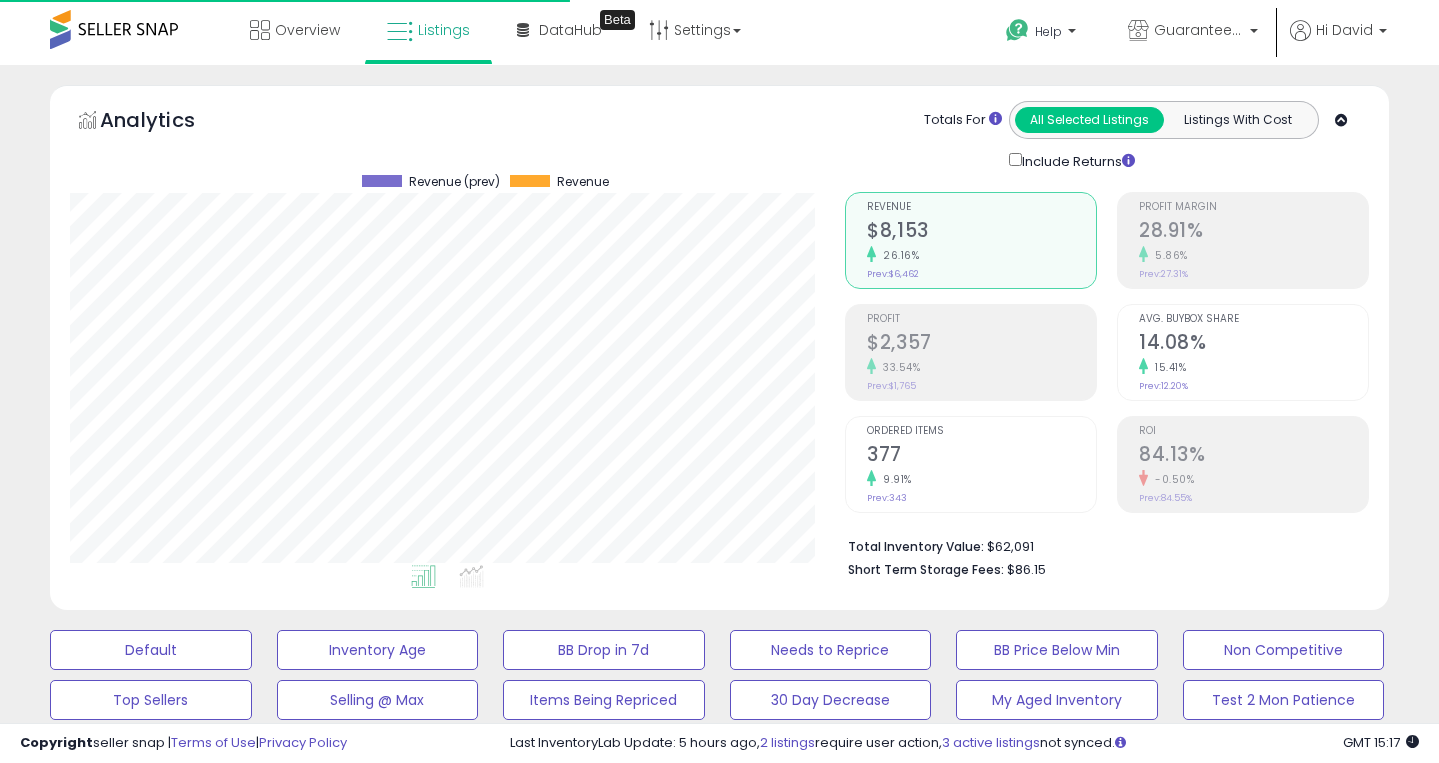 select on "**" 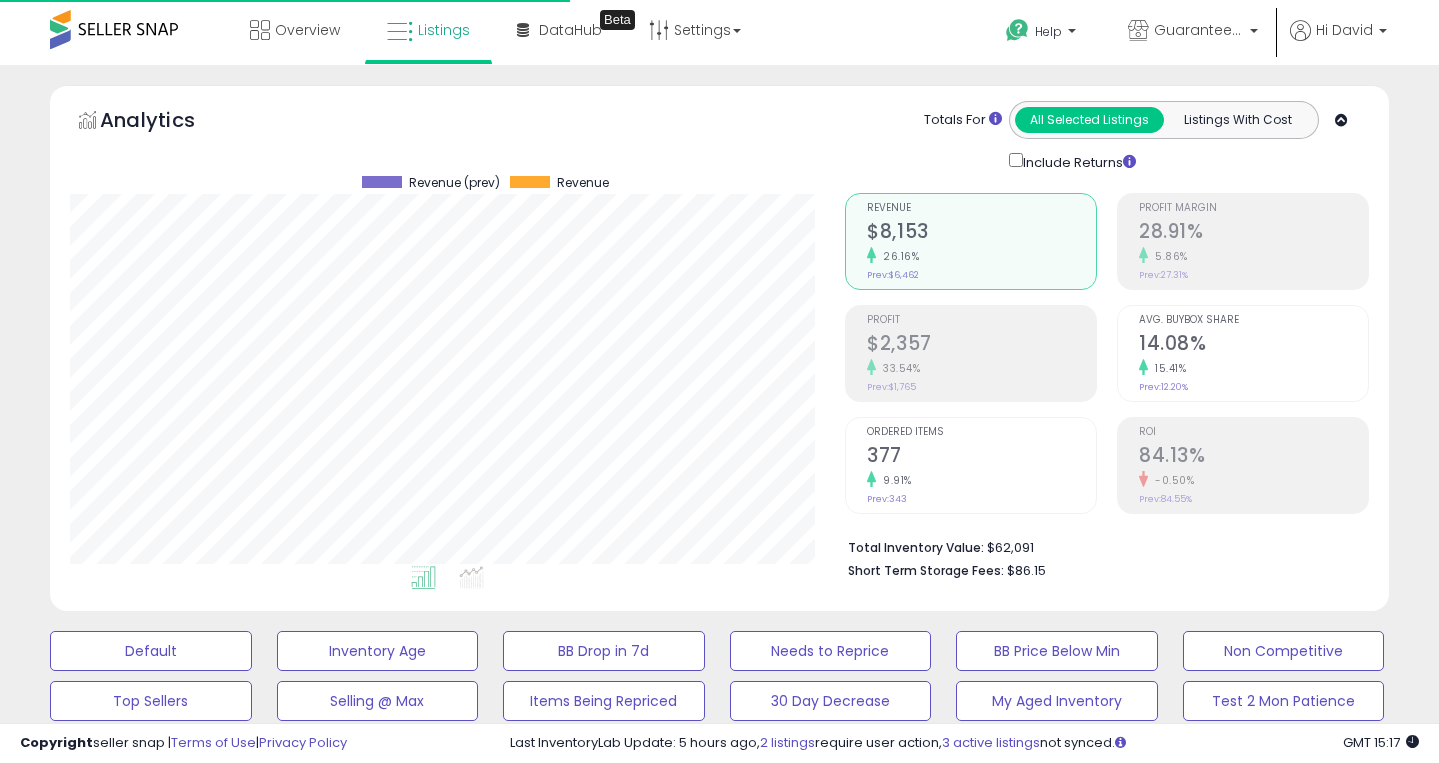 scroll, scrollTop: 0, scrollLeft: 0, axis: both 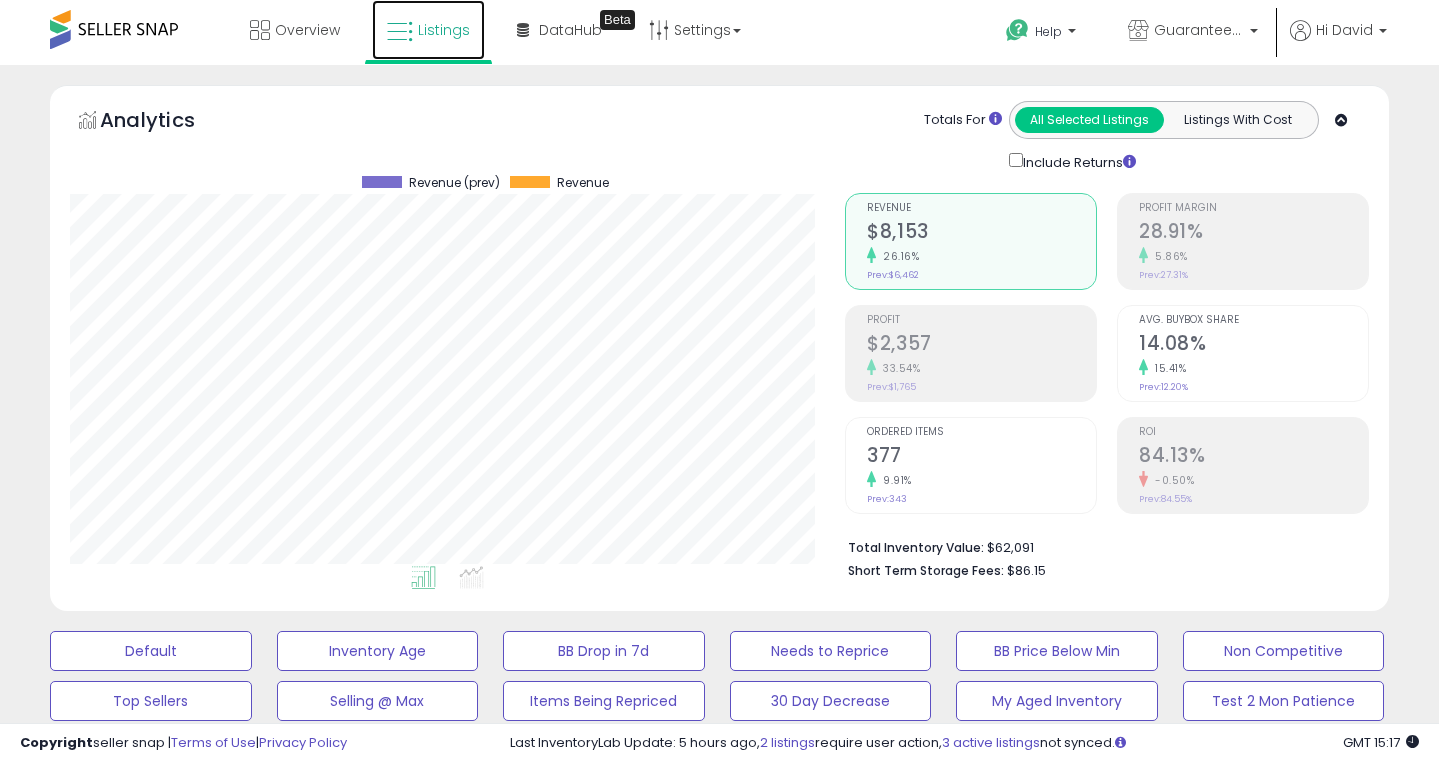 click on "Listings" at bounding box center (444, 30) 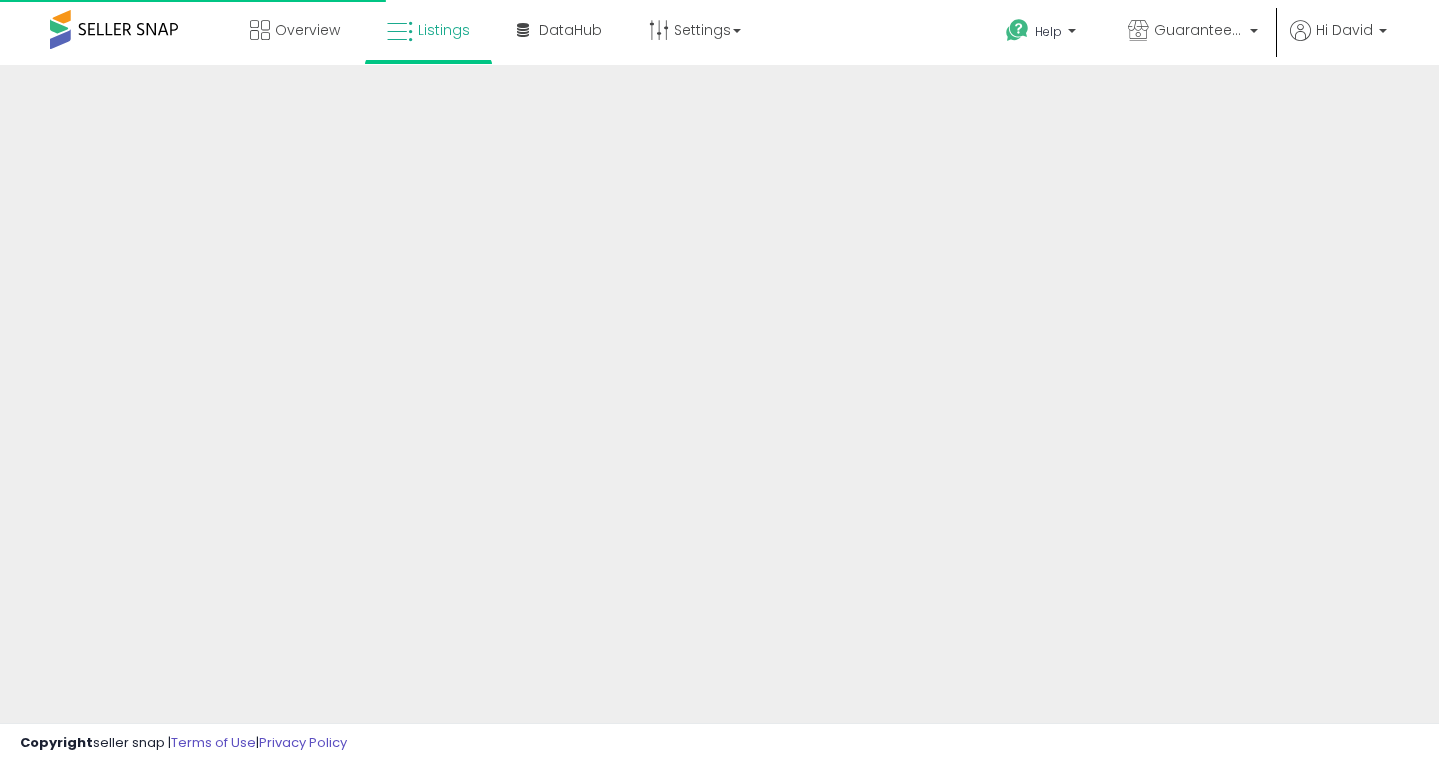 scroll, scrollTop: 0, scrollLeft: 0, axis: both 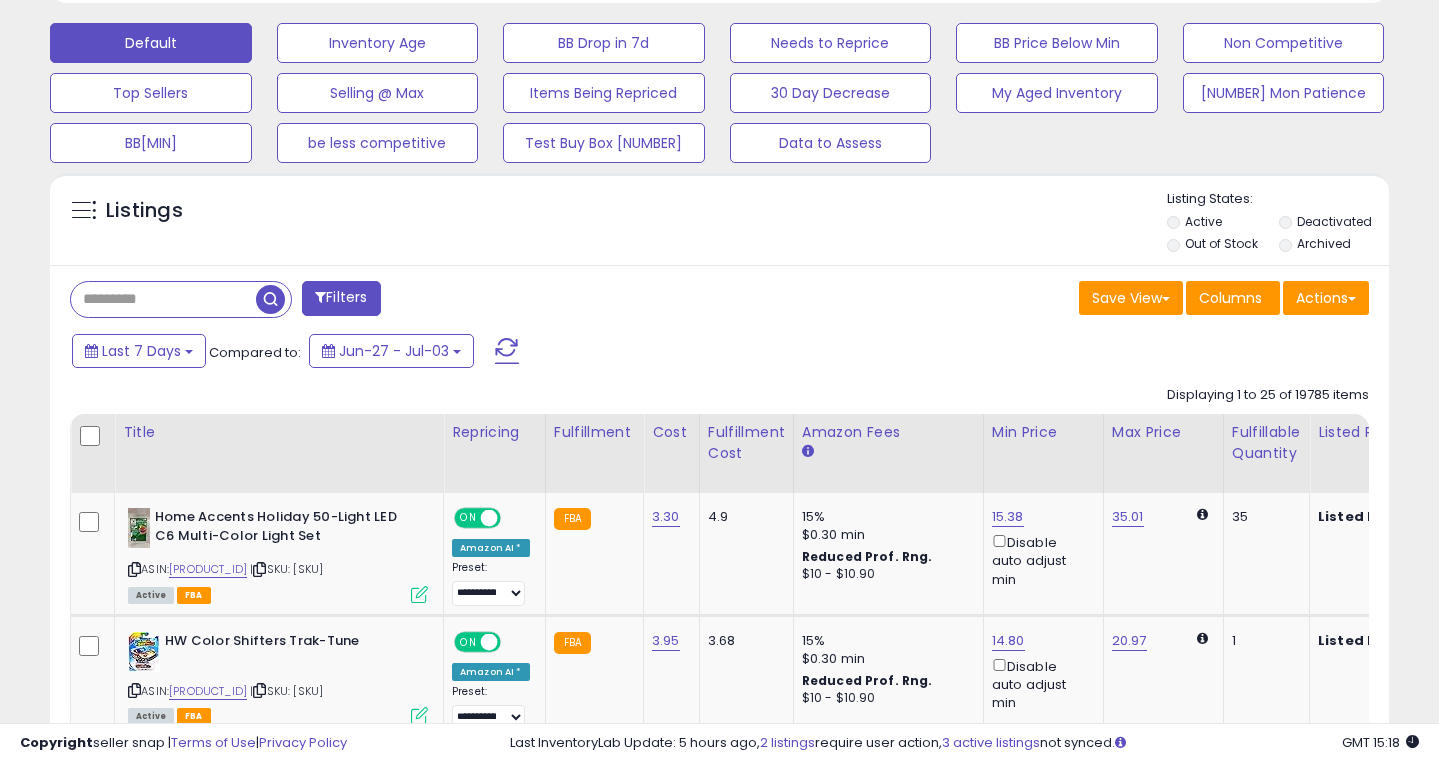 click at bounding box center [163, 299] 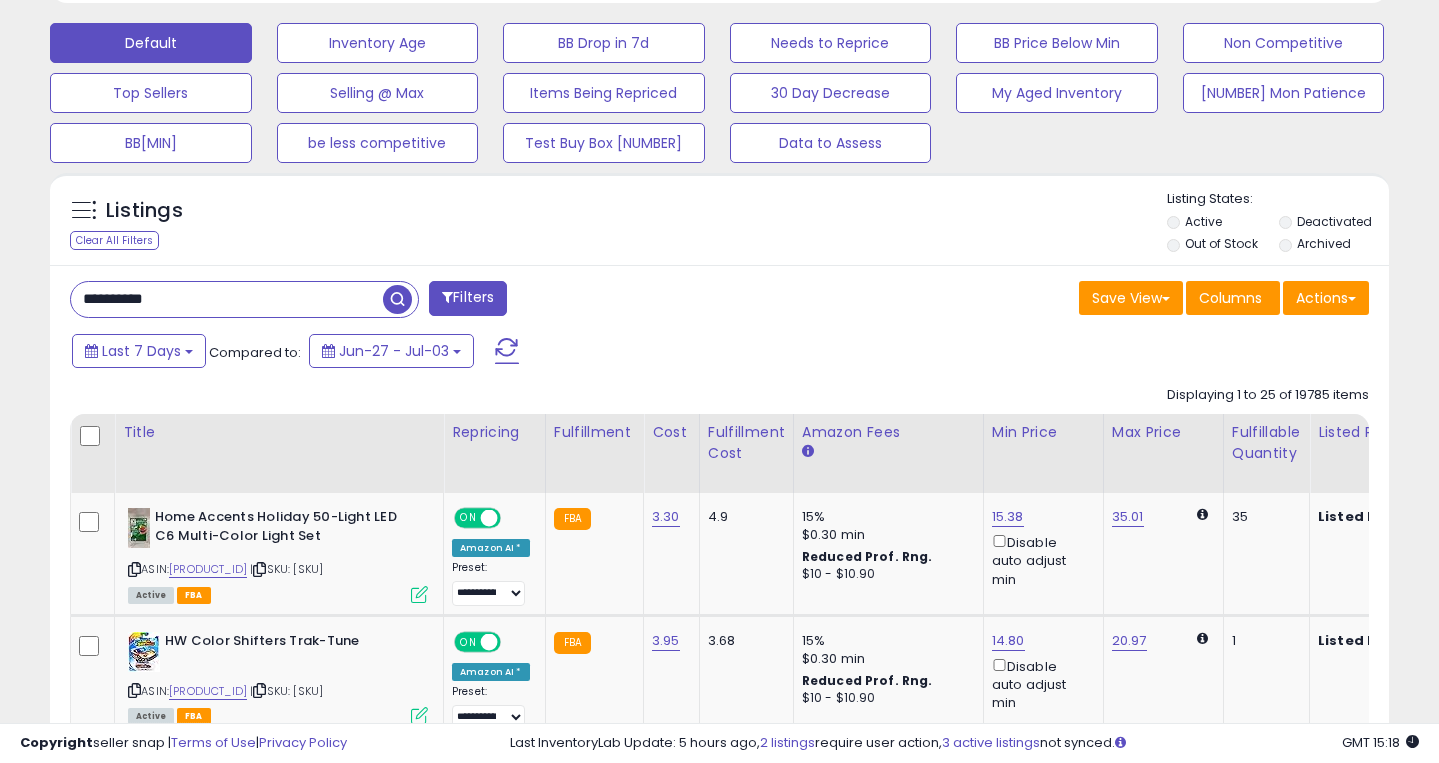 type on "**********" 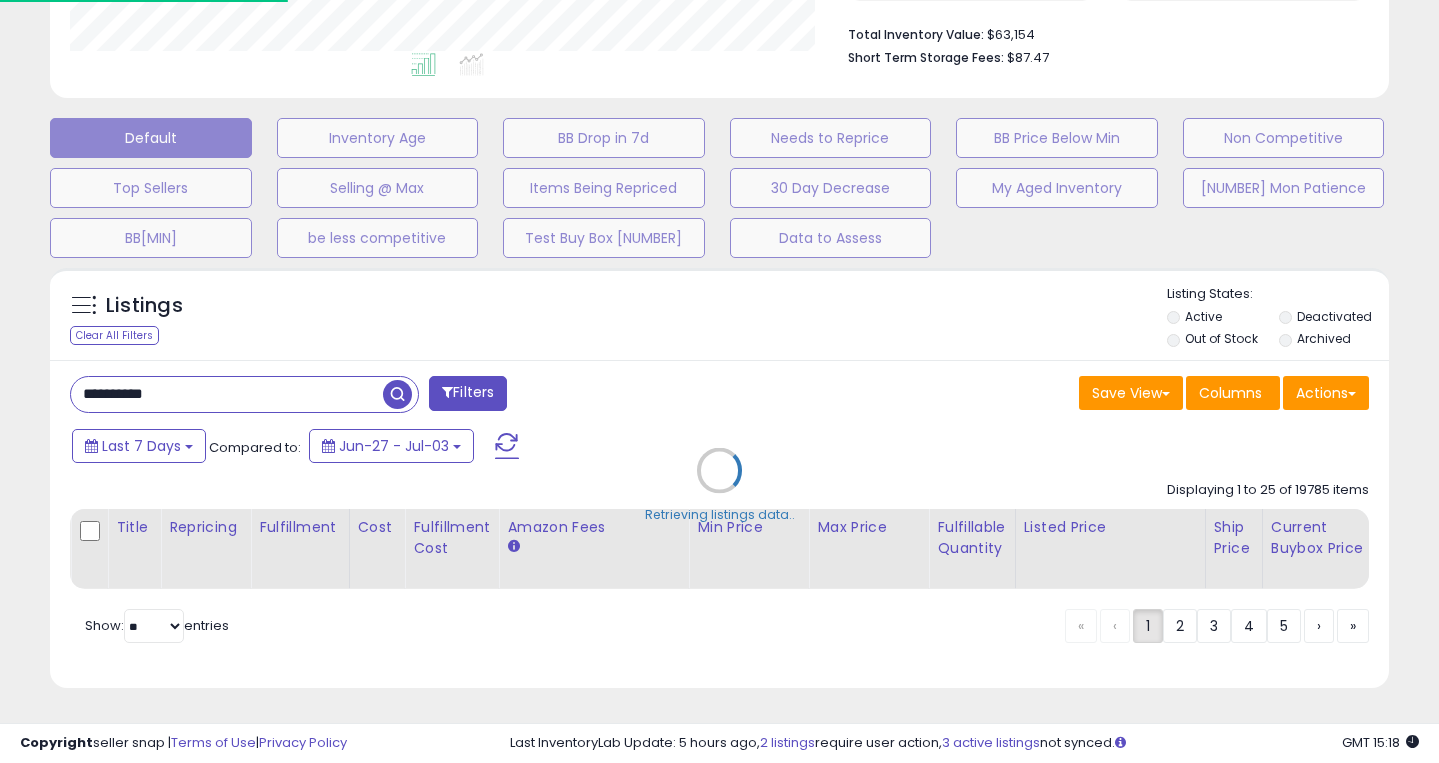 scroll, scrollTop: 511, scrollLeft: 0, axis: vertical 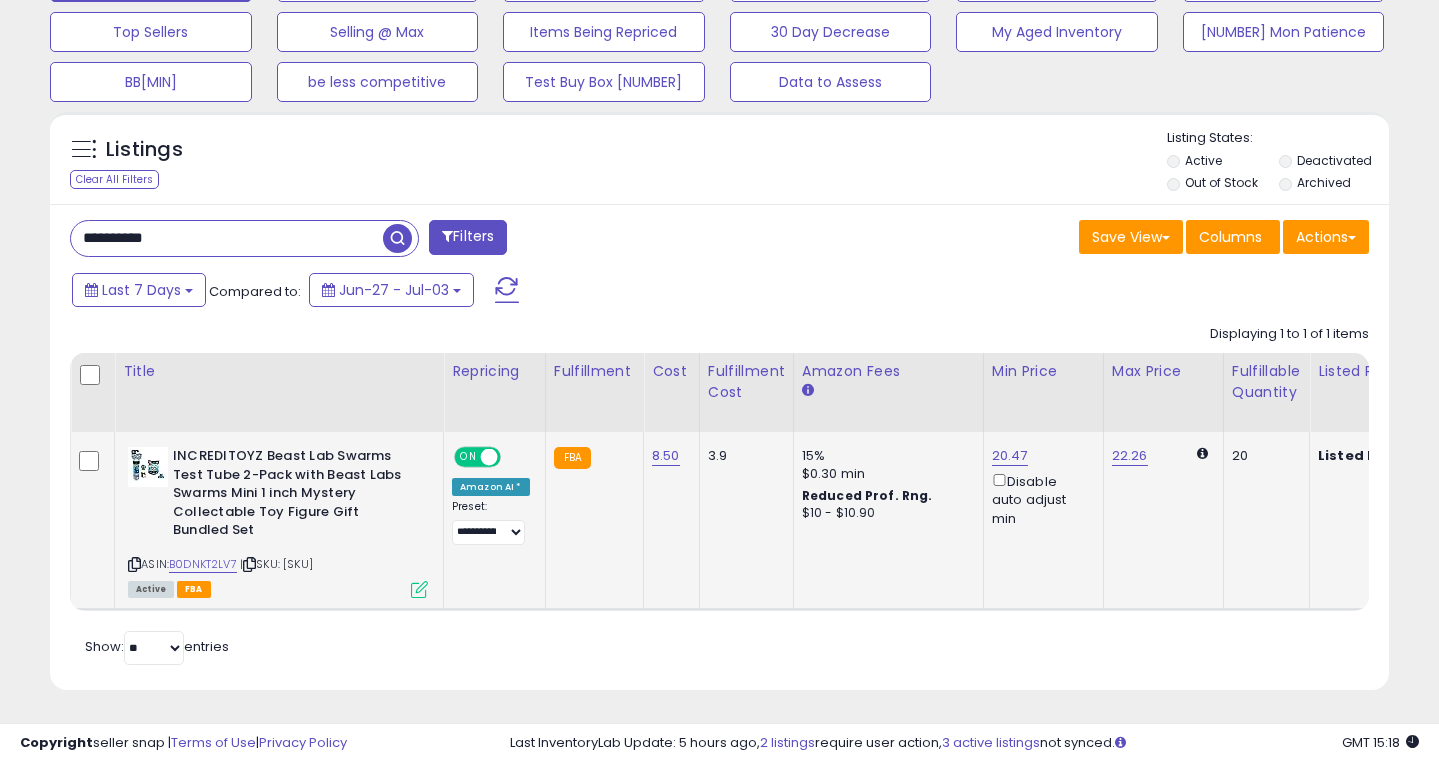 click at bounding box center [419, 589] 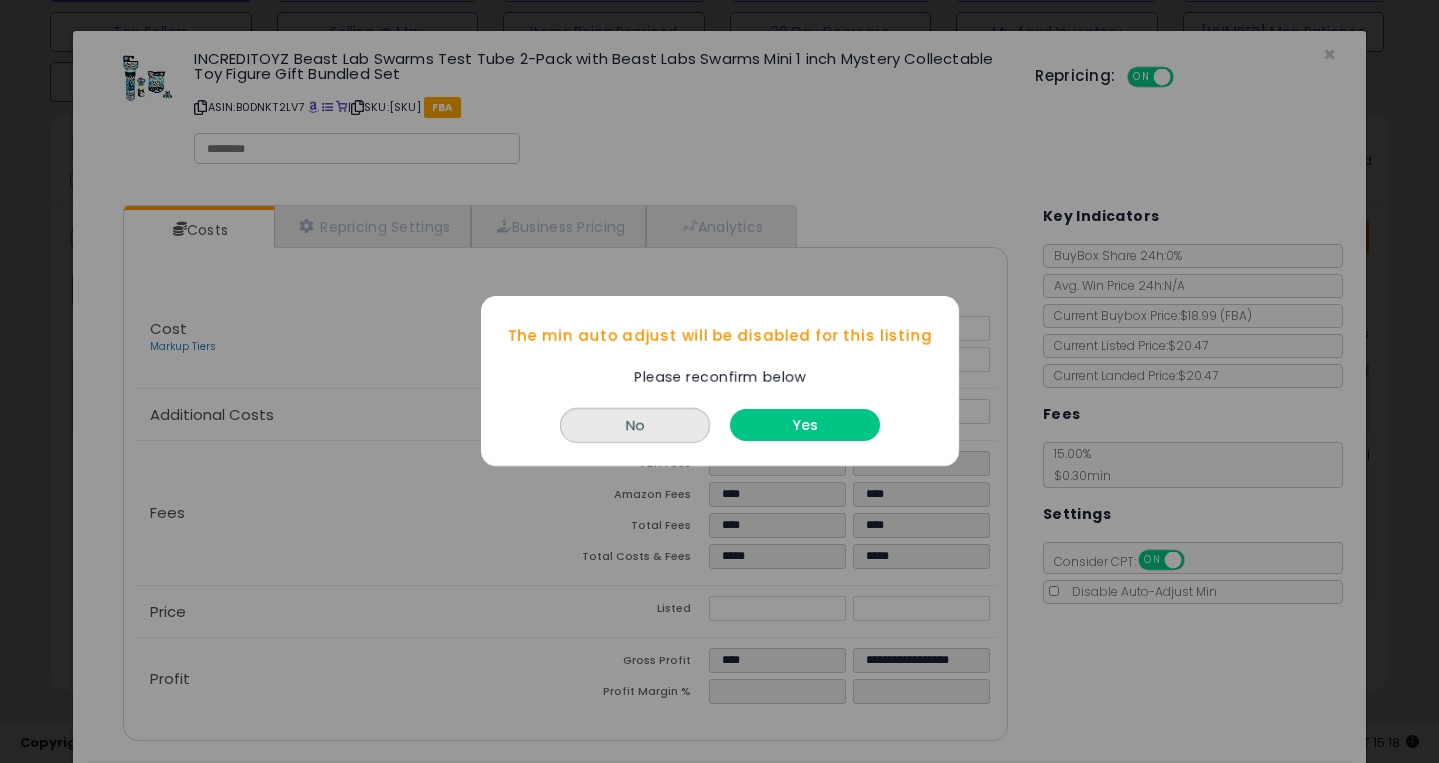 click on "Yes" at bounding box center (805, 426) 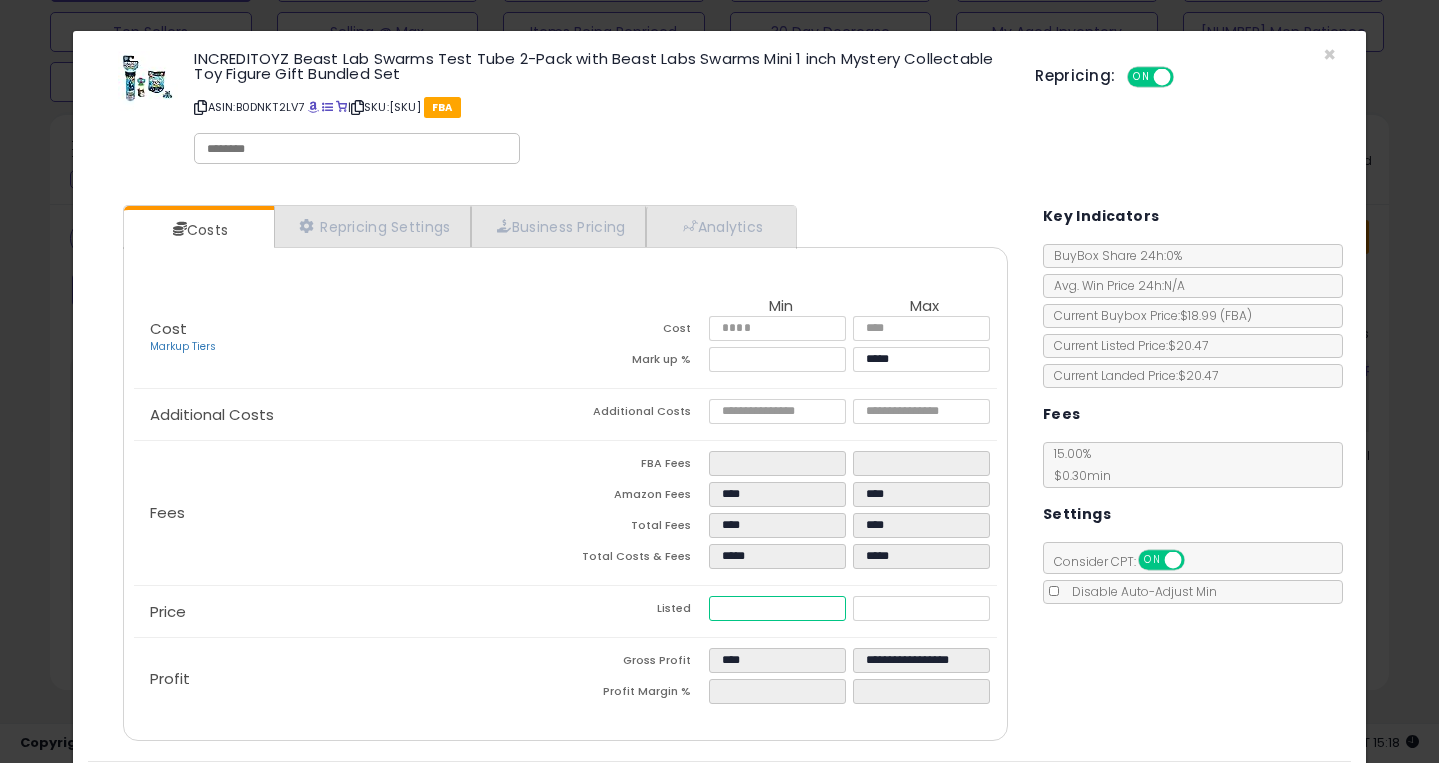 click on "*****" at bounding box center [777, 608] 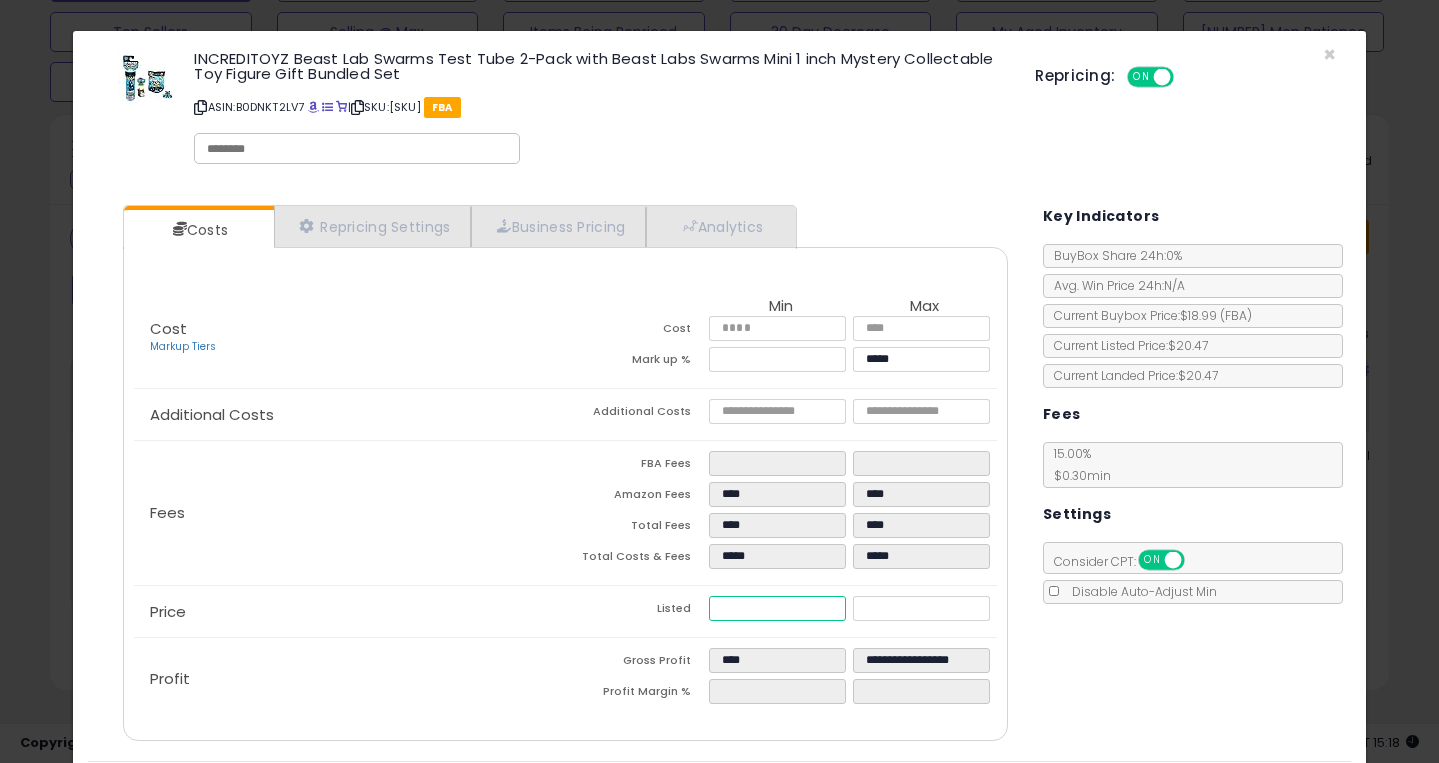 type on "****" 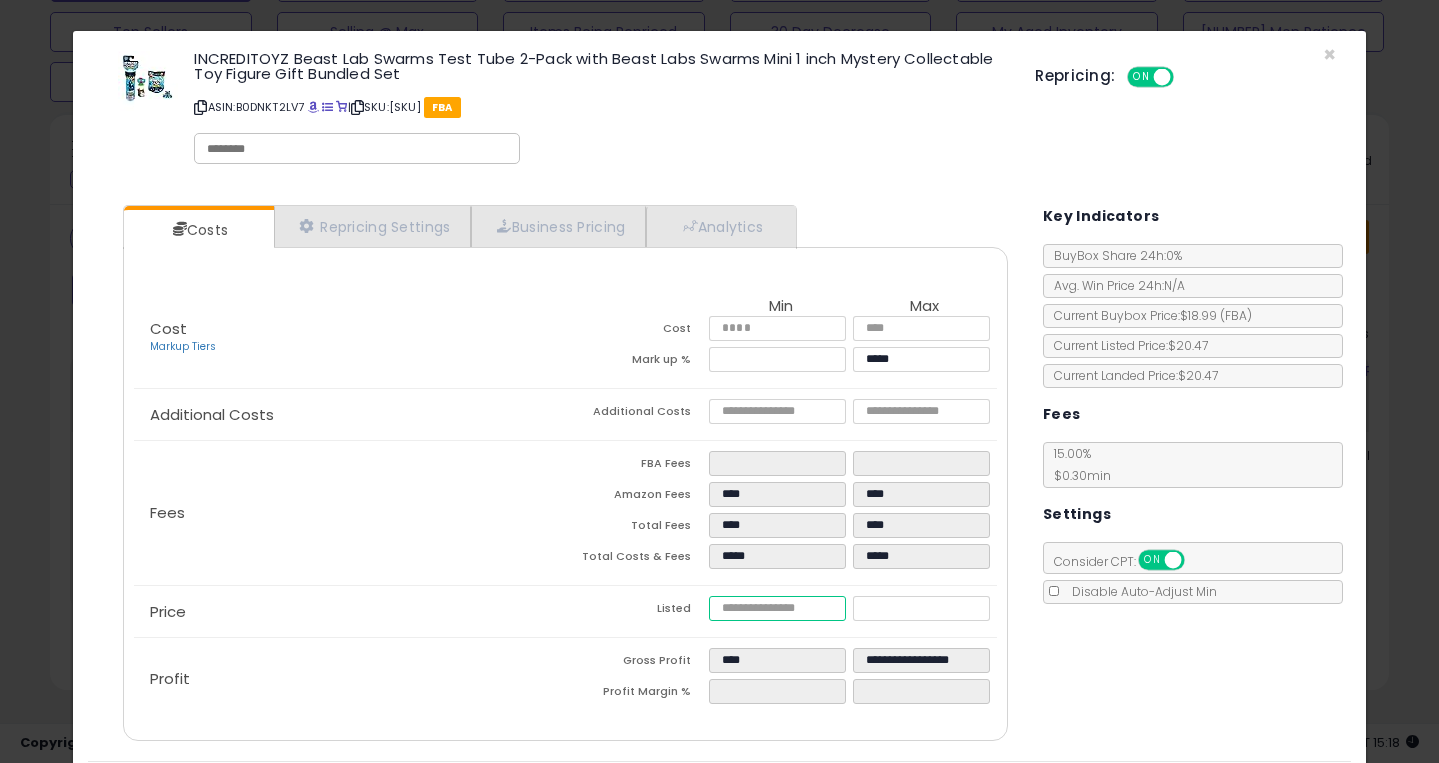 type on "****" 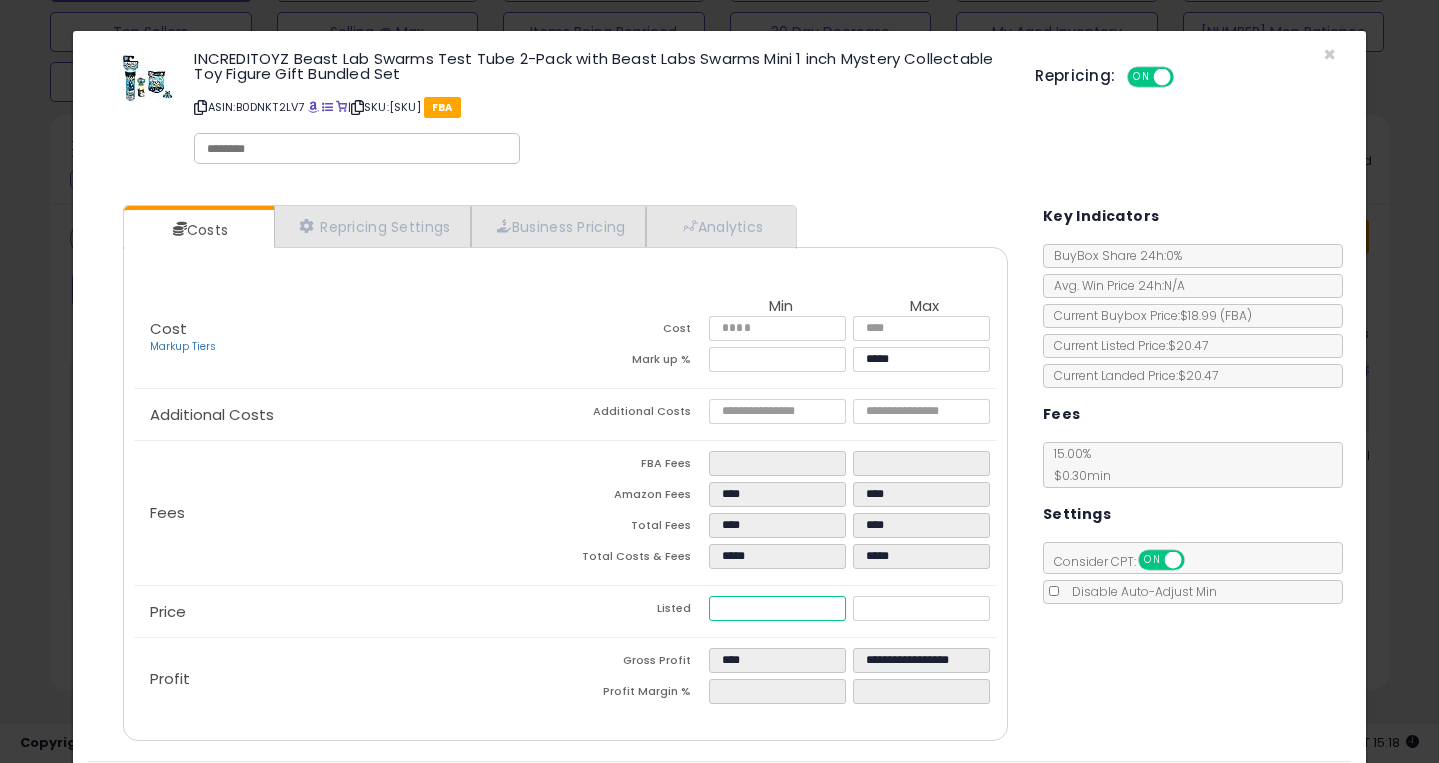 type on "****" 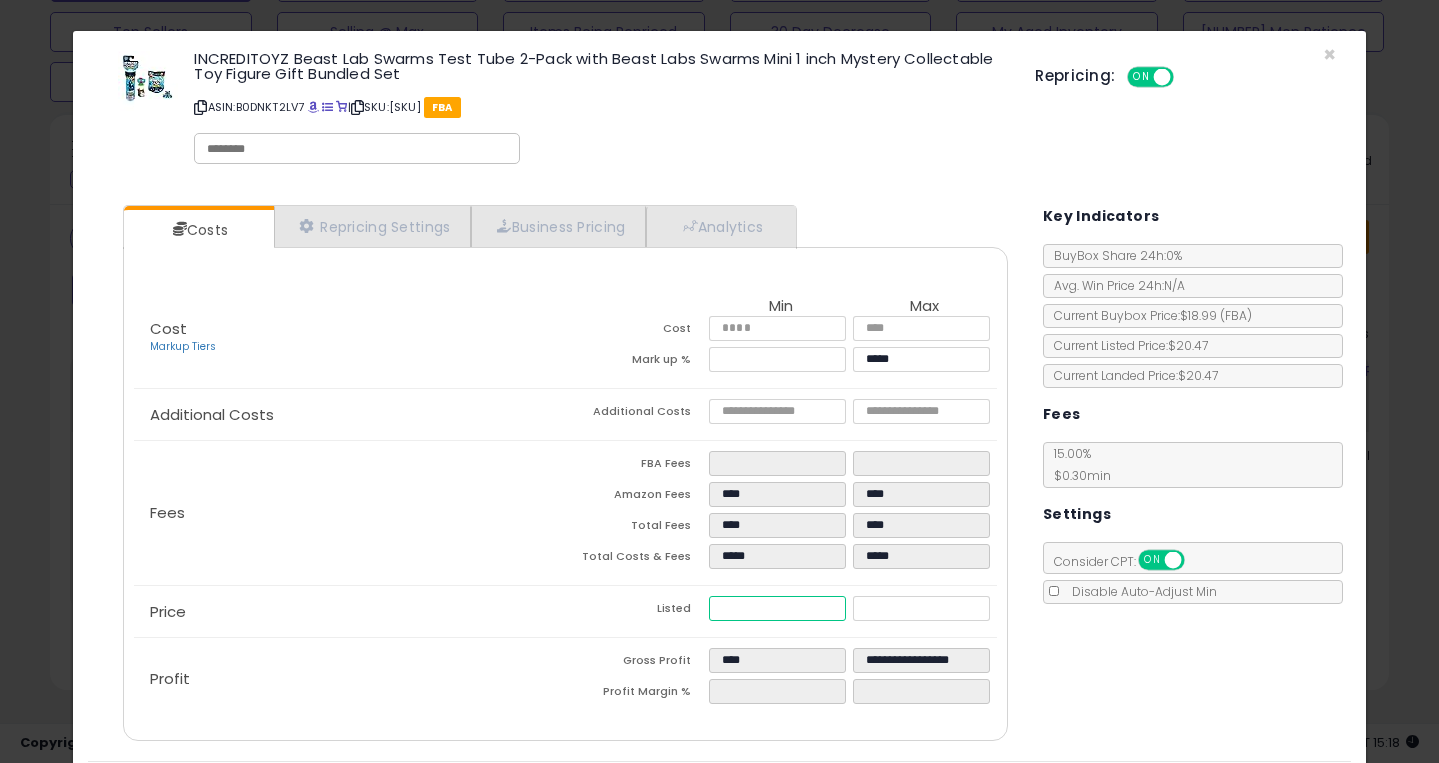 type on "*****" 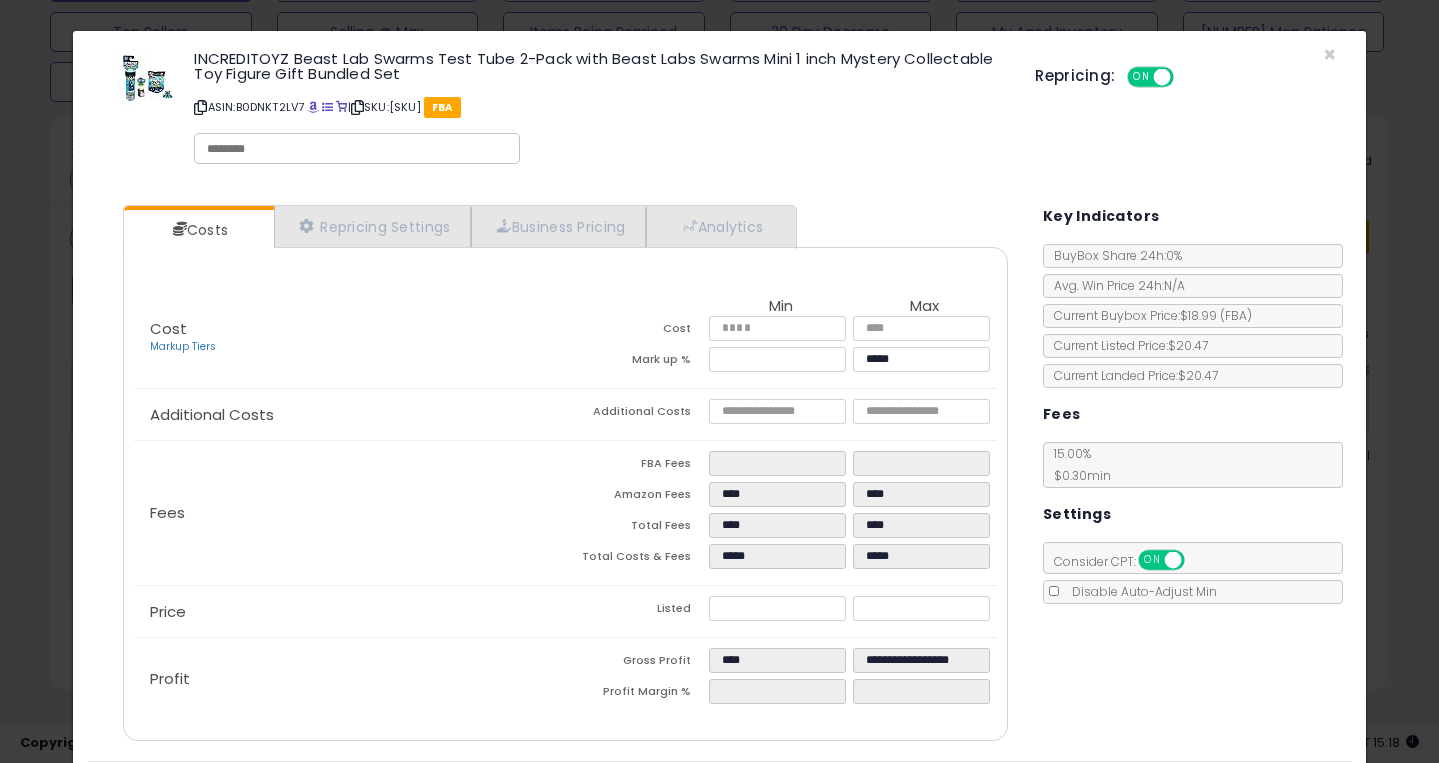type on "*****" 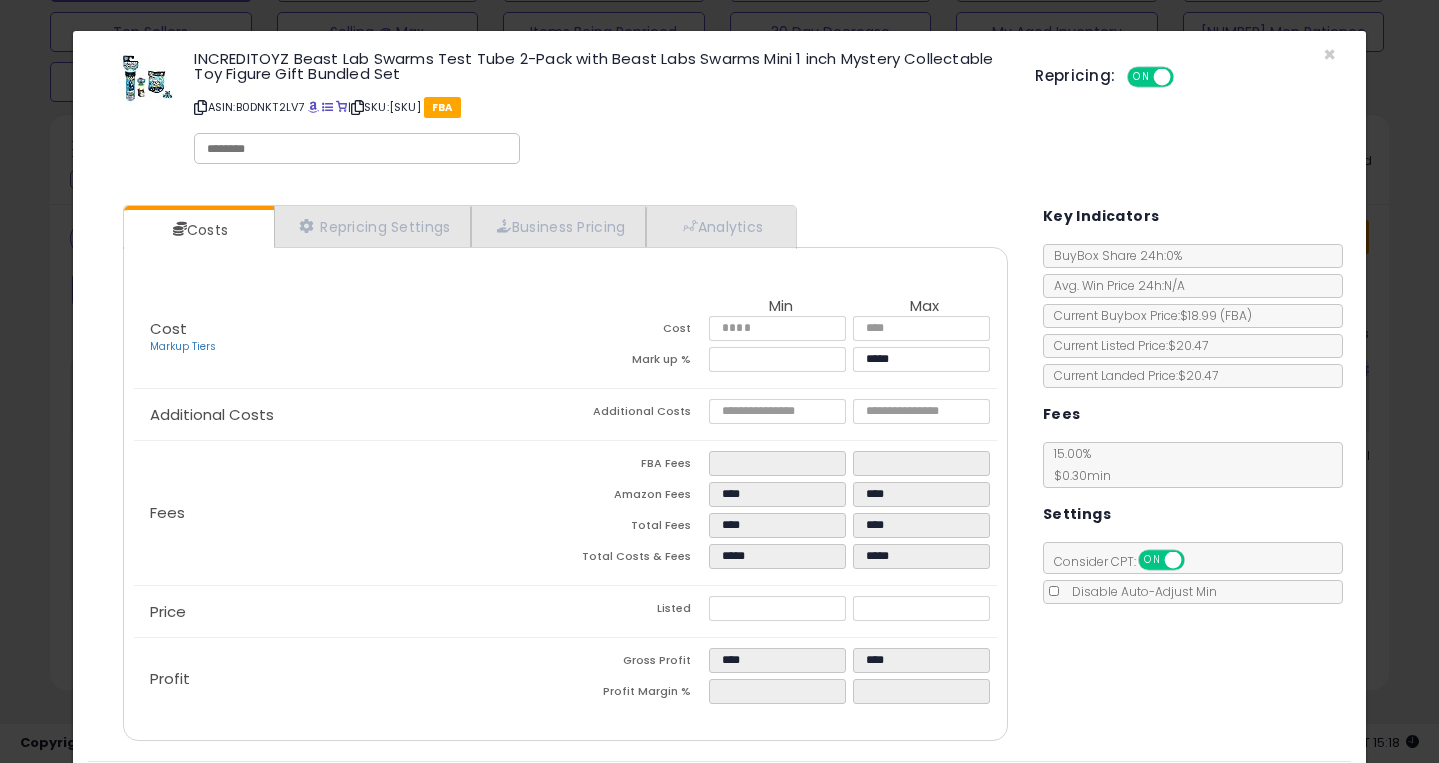 type on "*****" 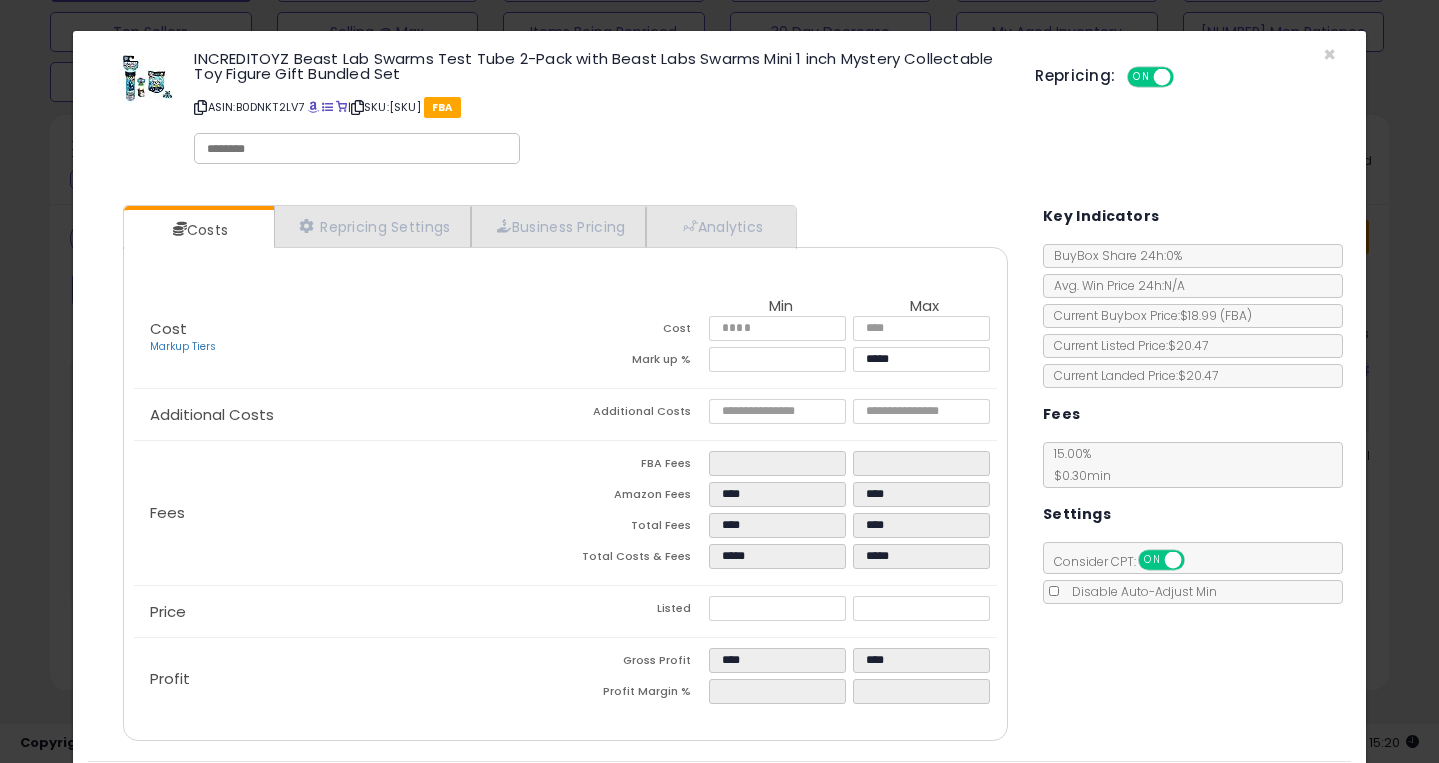 scroll, scrollTop: 62, scrollLeft: 0, axis: vertical 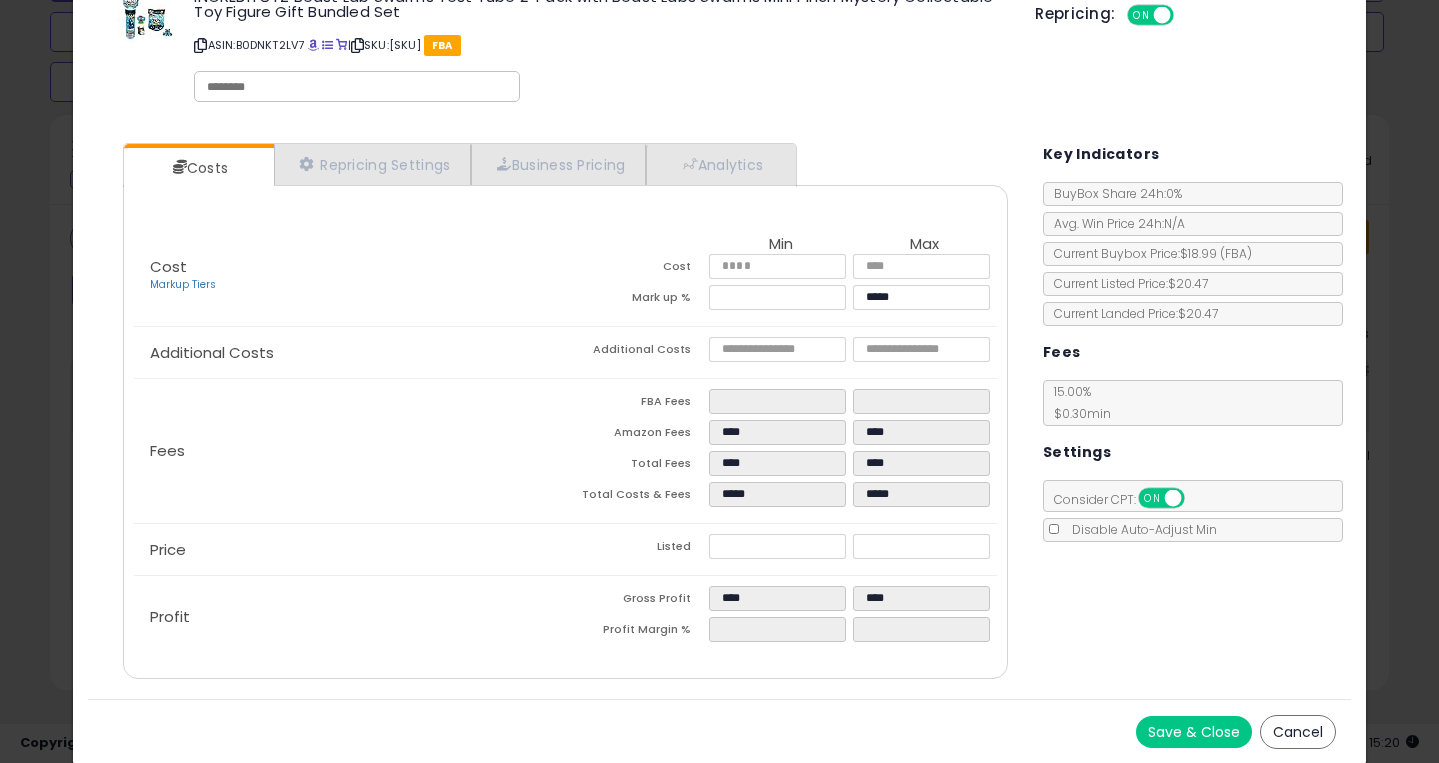 click on "Save & Close" at bounding box center [1194, 732] 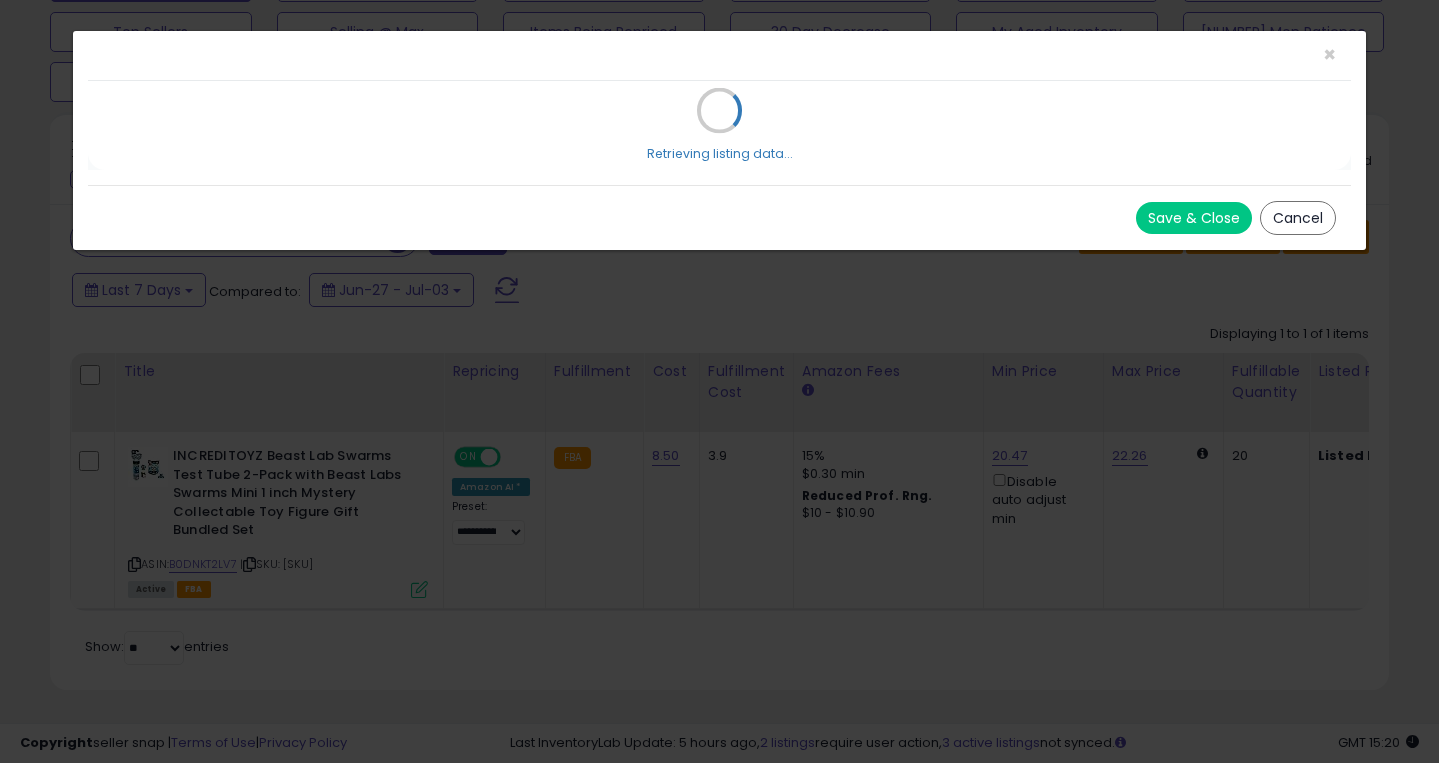 scroll, scrollTop: 0, scrollLeft: 0, axis: both 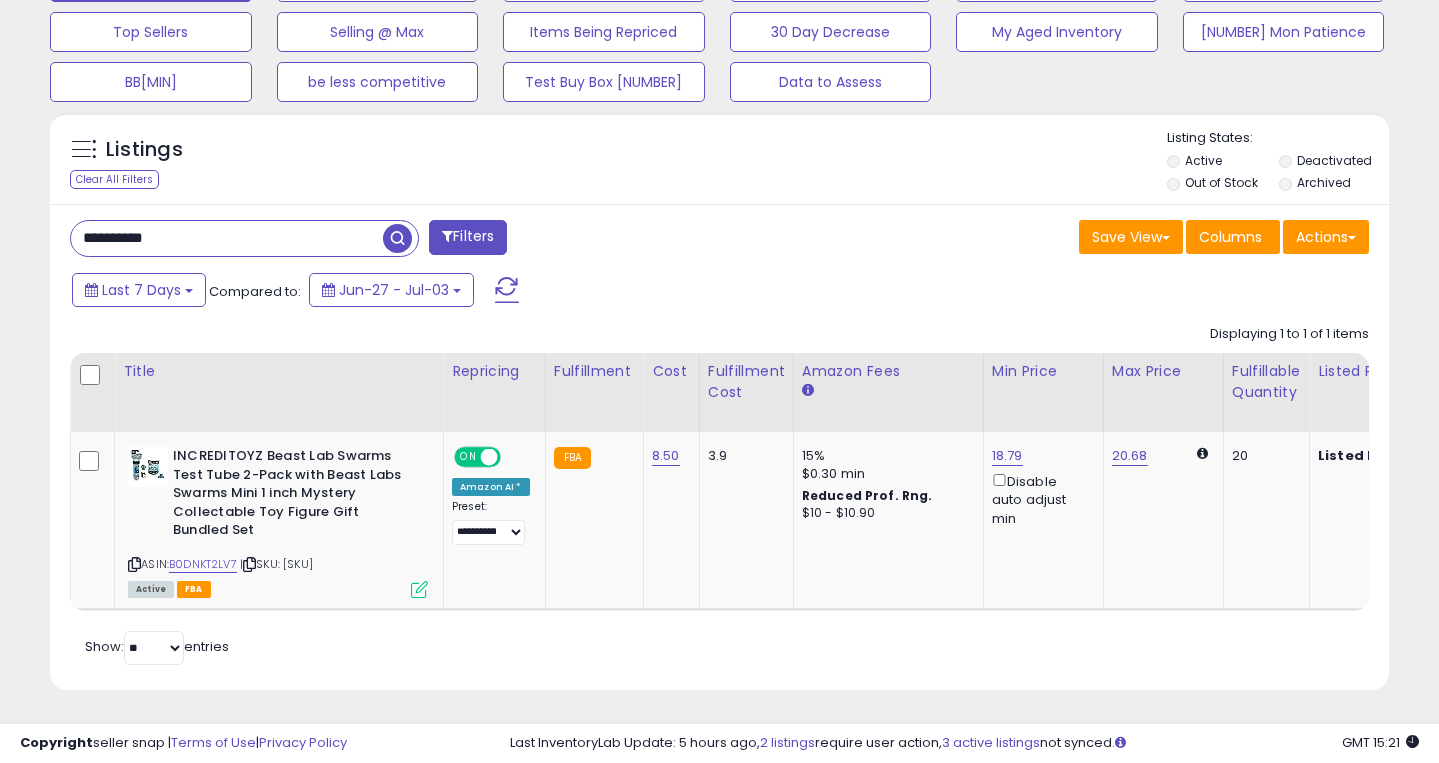 click on "**********" at bounding box center [227, 238] 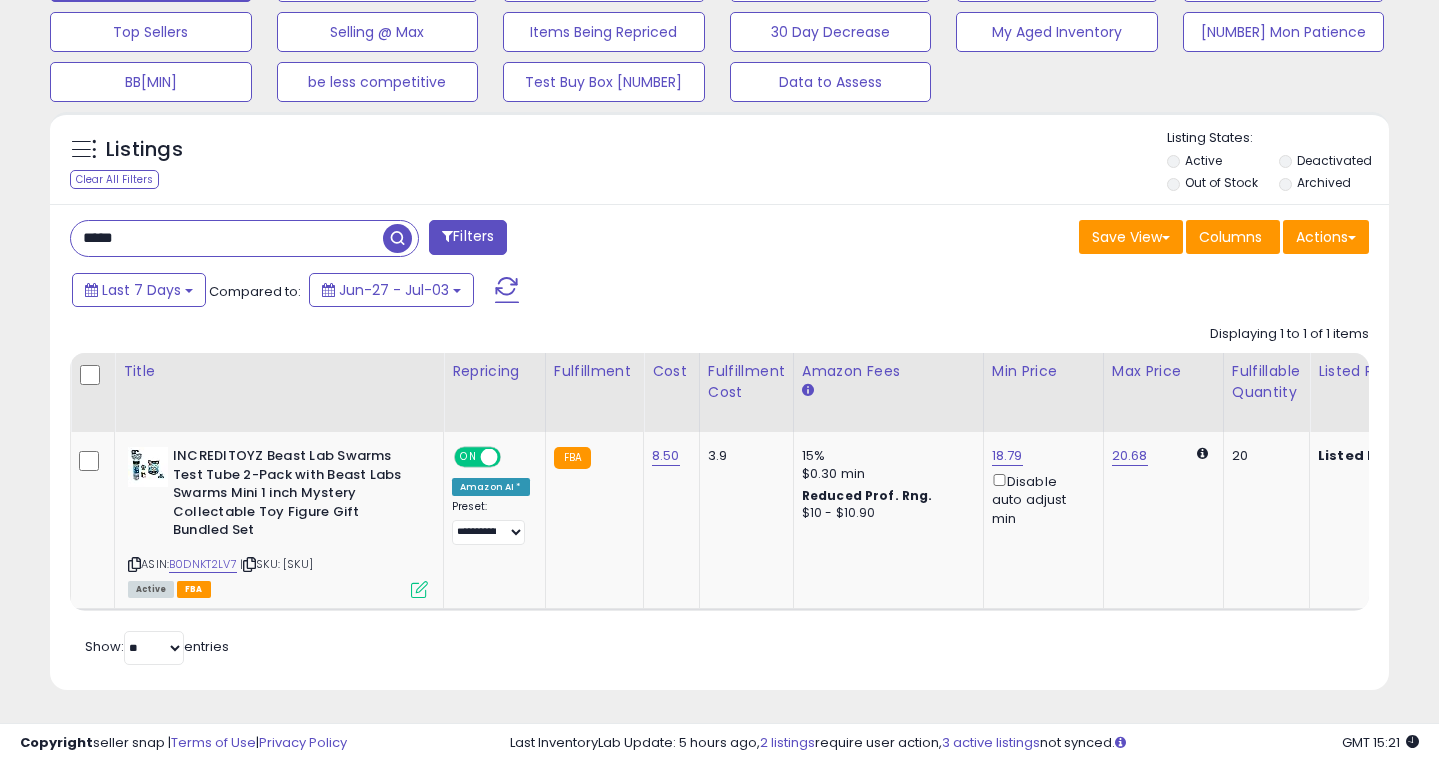 scroll, scrollTop: 491, scrollLeft: 0, axis: vertical 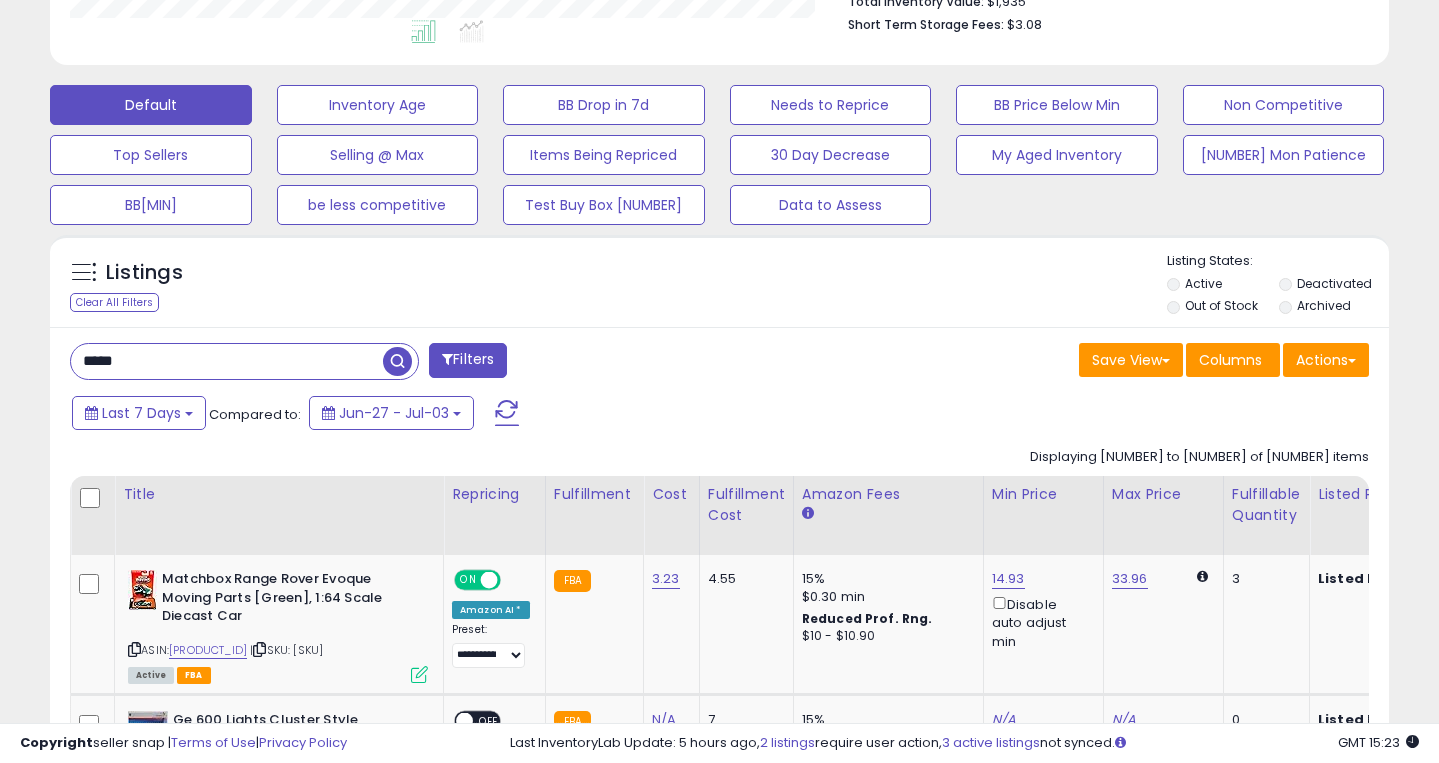 click at bounding box center [397, 361] 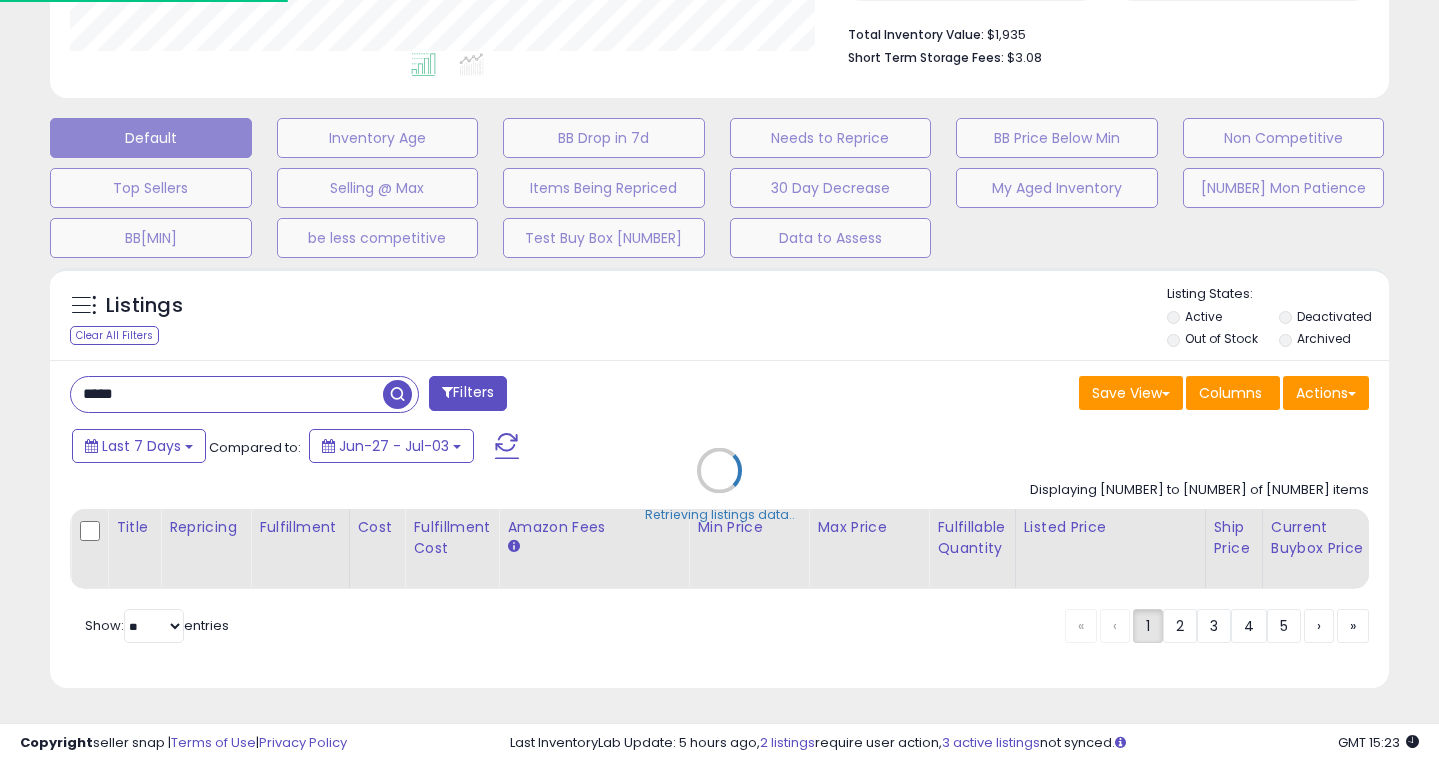 scroll, scrollTop: 511, scrollLeft: 0, axis: vertical 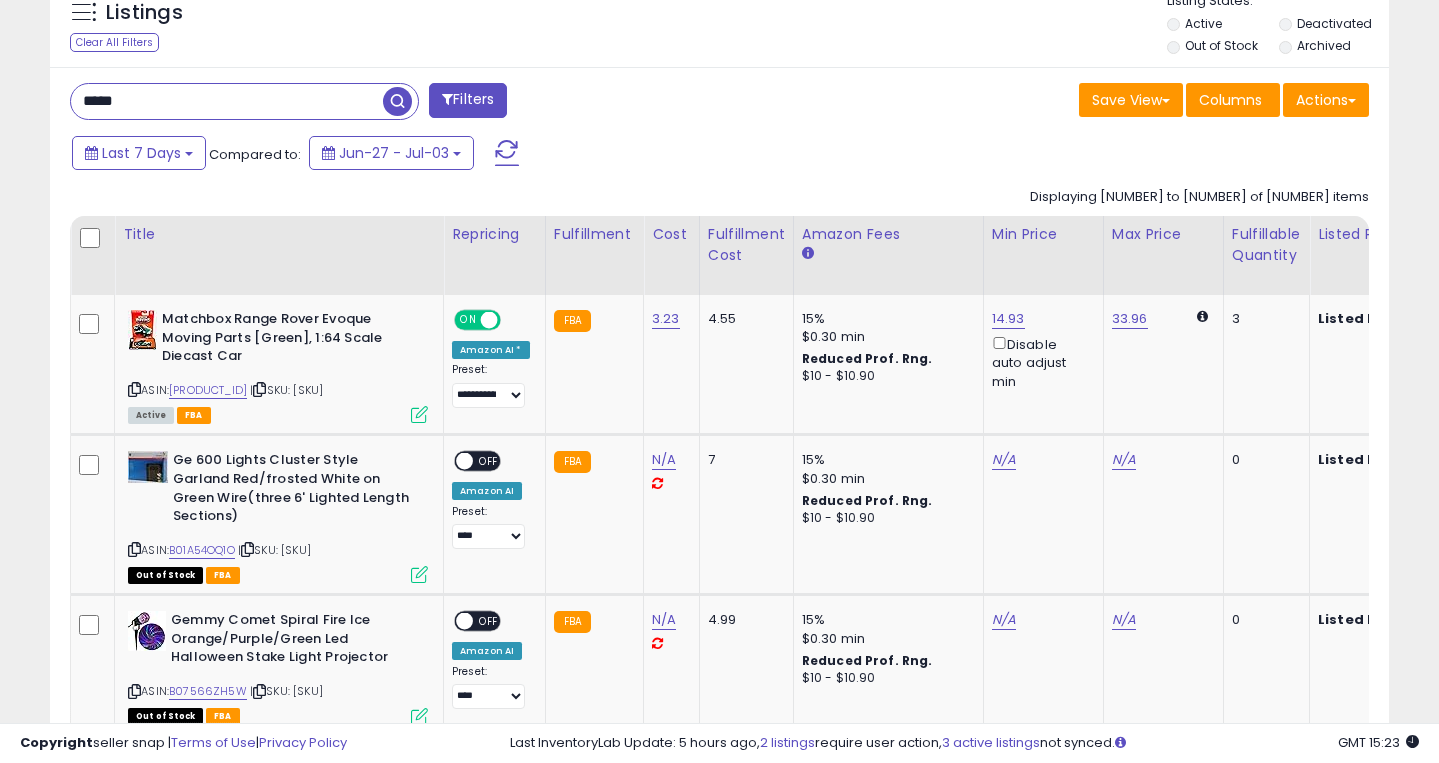 click on "*****" at bounding box center [227, 101] 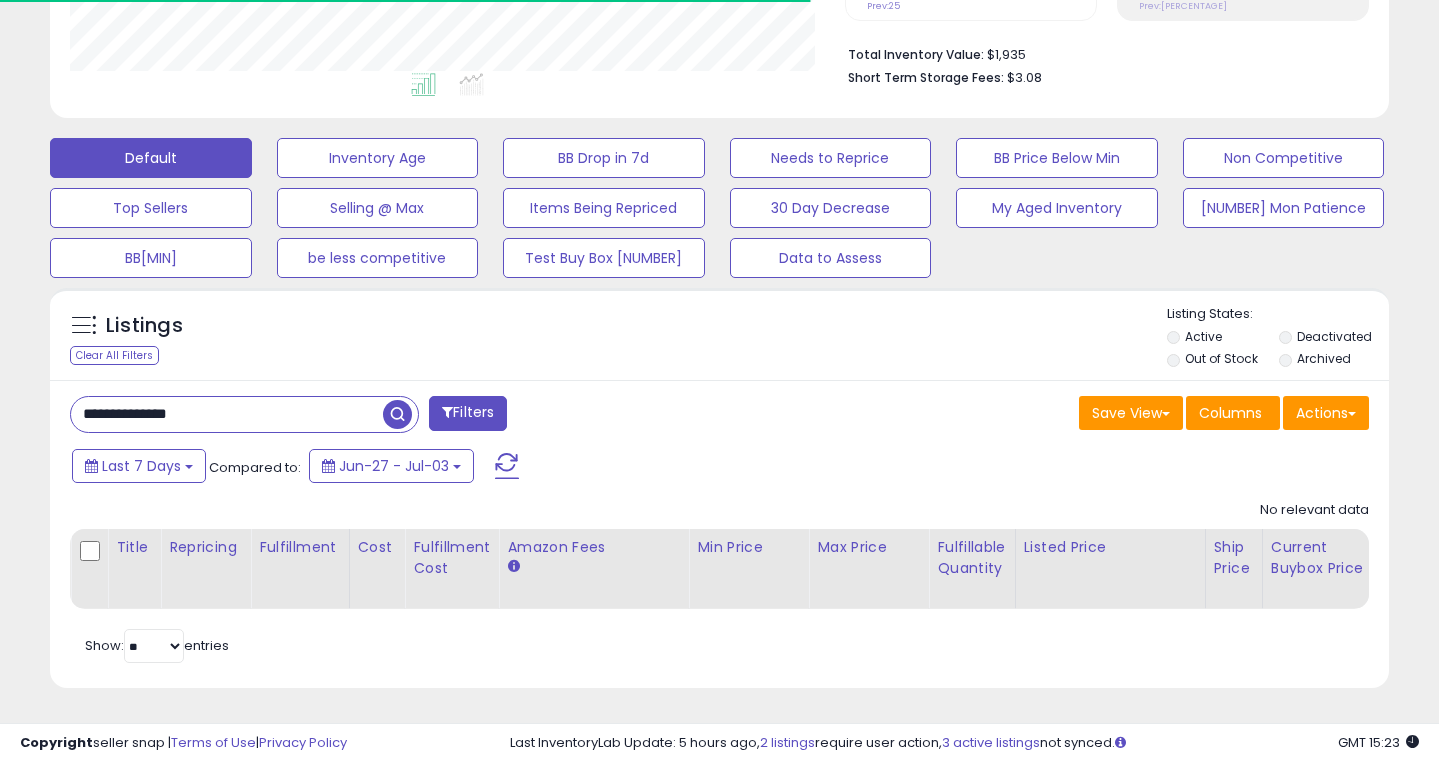 scroll, scrollTop: 491, scrollLeft: 0, axis: vertical 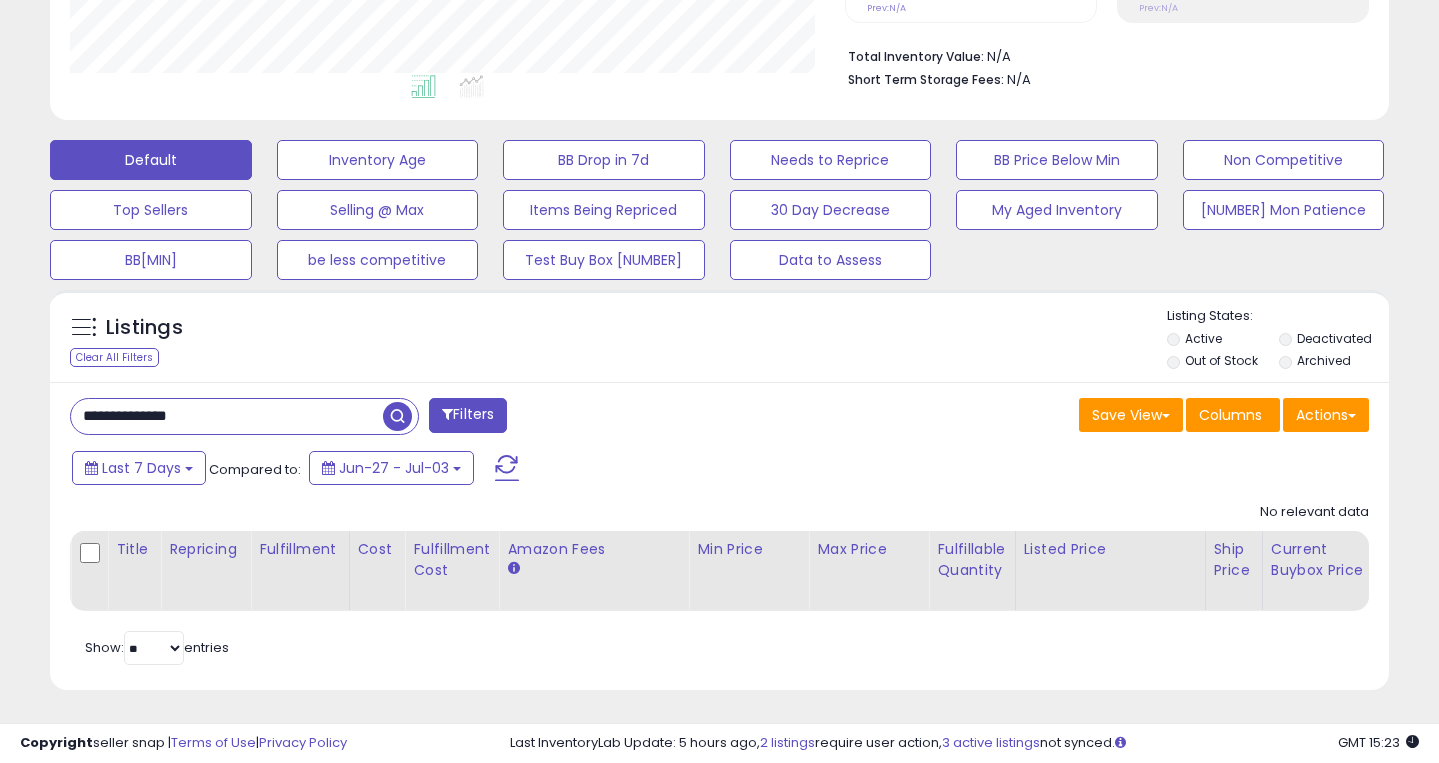 drag, startPoint x: 132, startPoint y: 419, endPoint x: 70, endPoint y: 417, distance: 62.03225 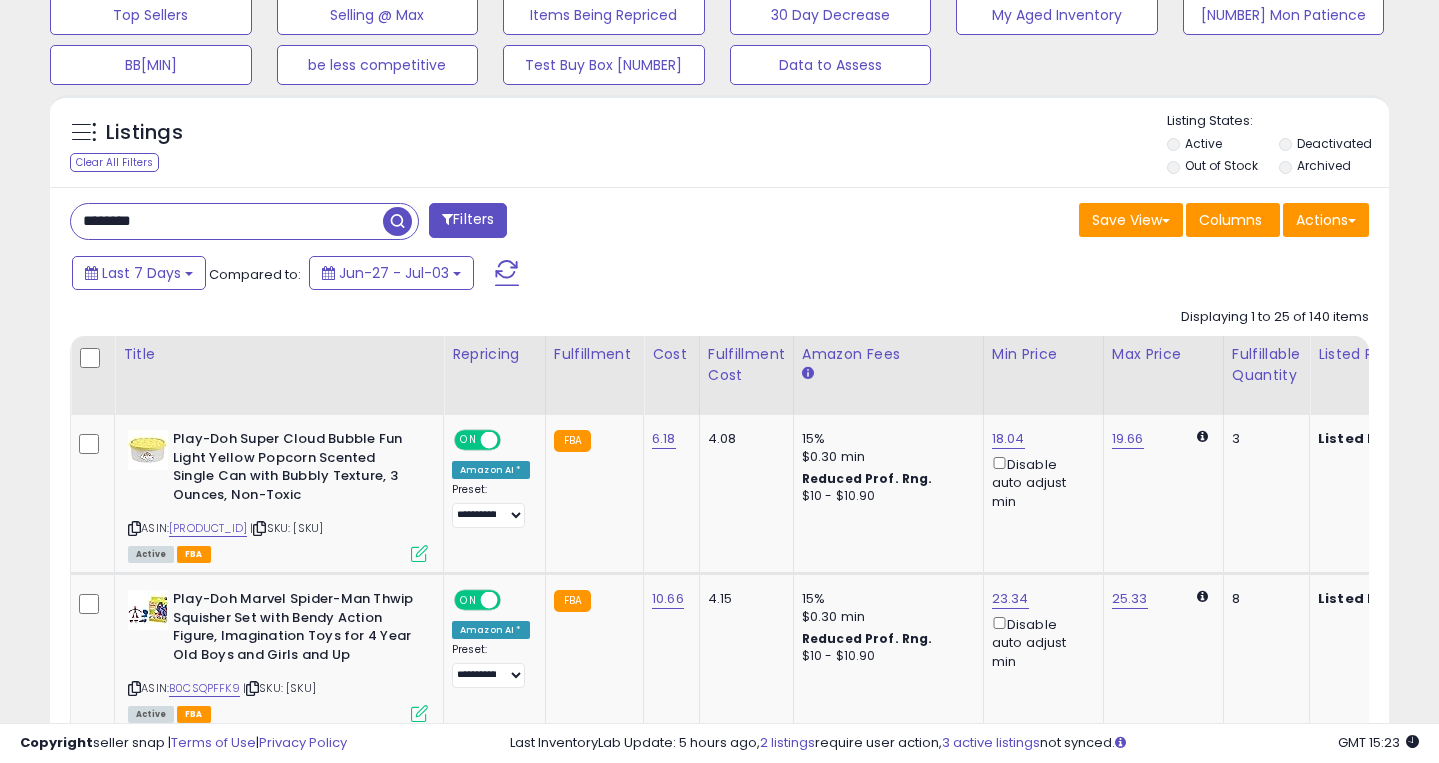 scroll, scrollTop: 763, scrollLeft: 0, axis: vertical 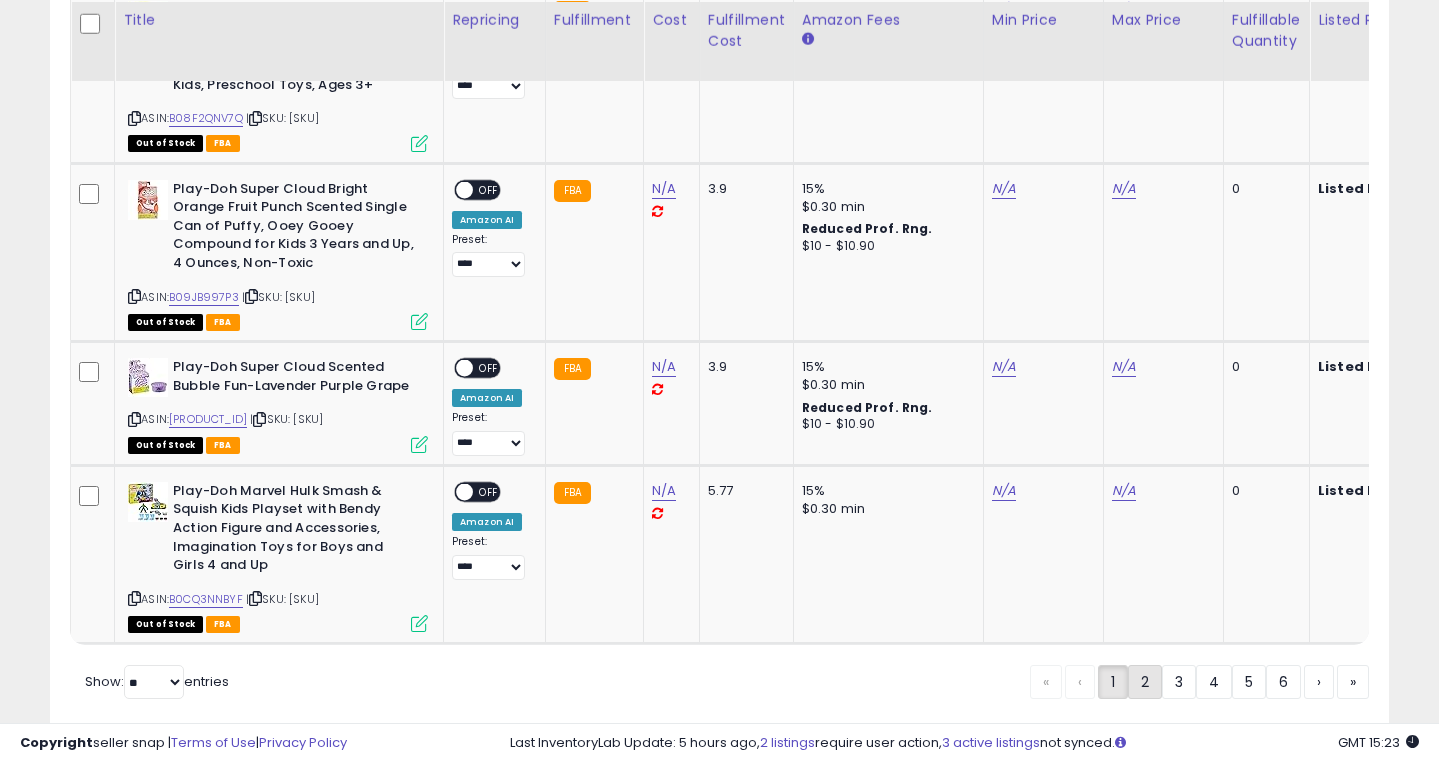 click on "2" 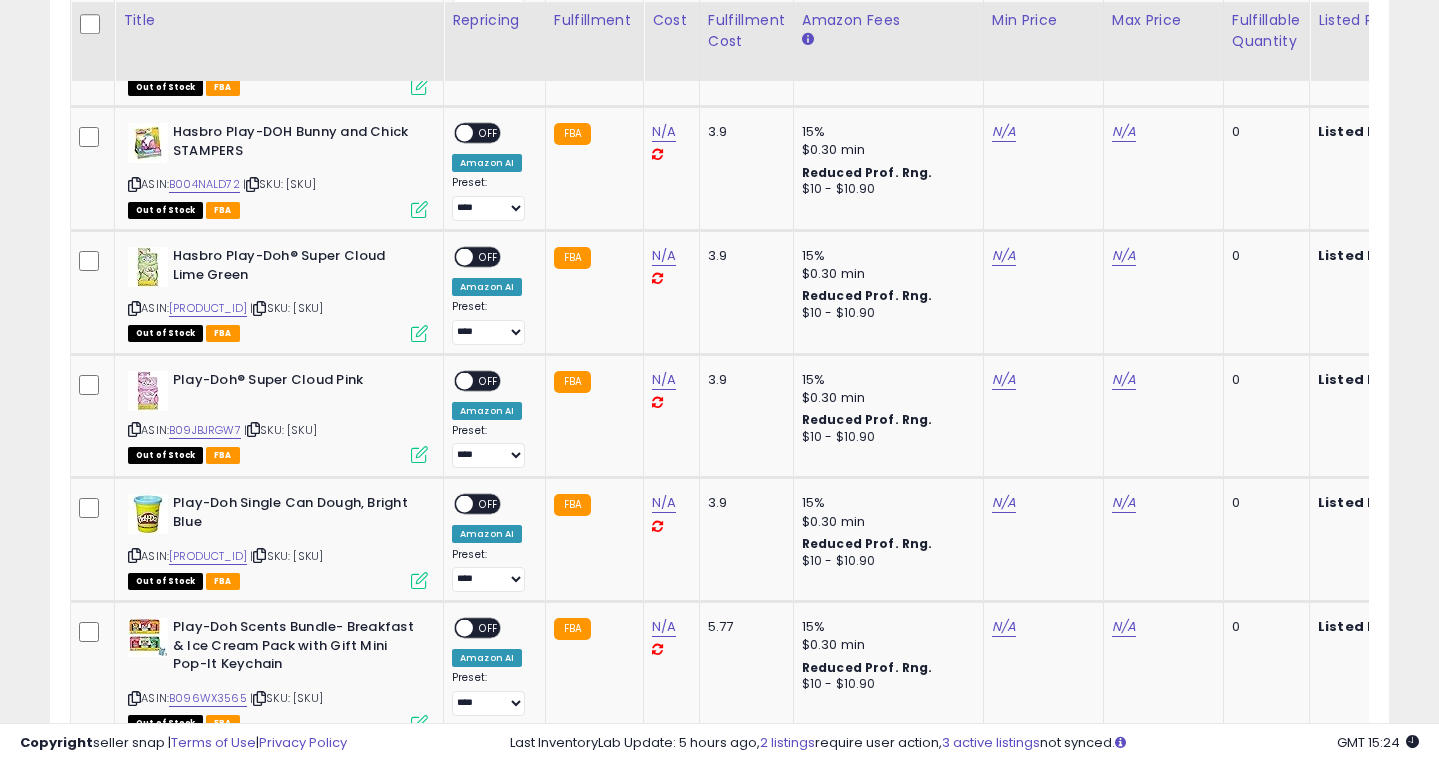 scroll, scrollTop: 3982, scrollLeft: 0, axis: vertical 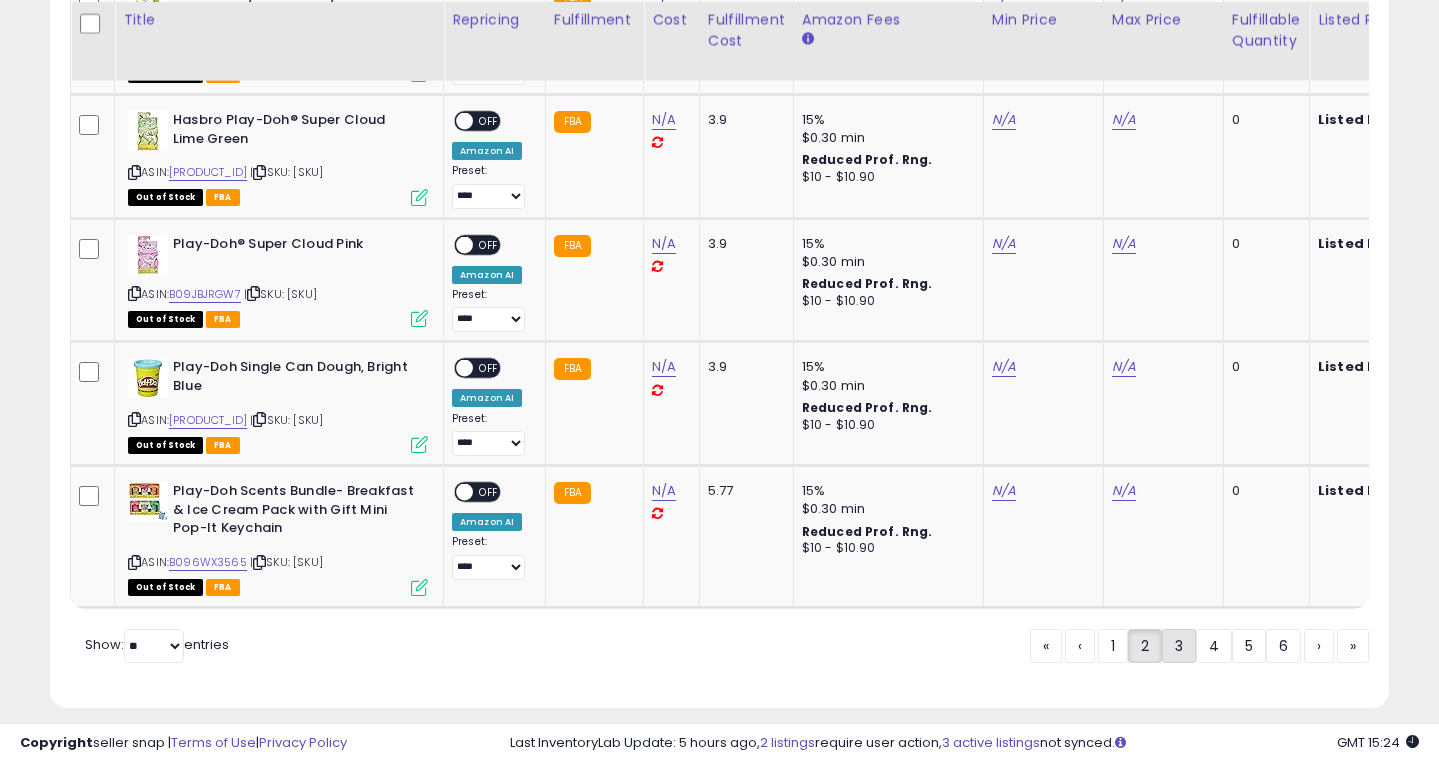click on "3" 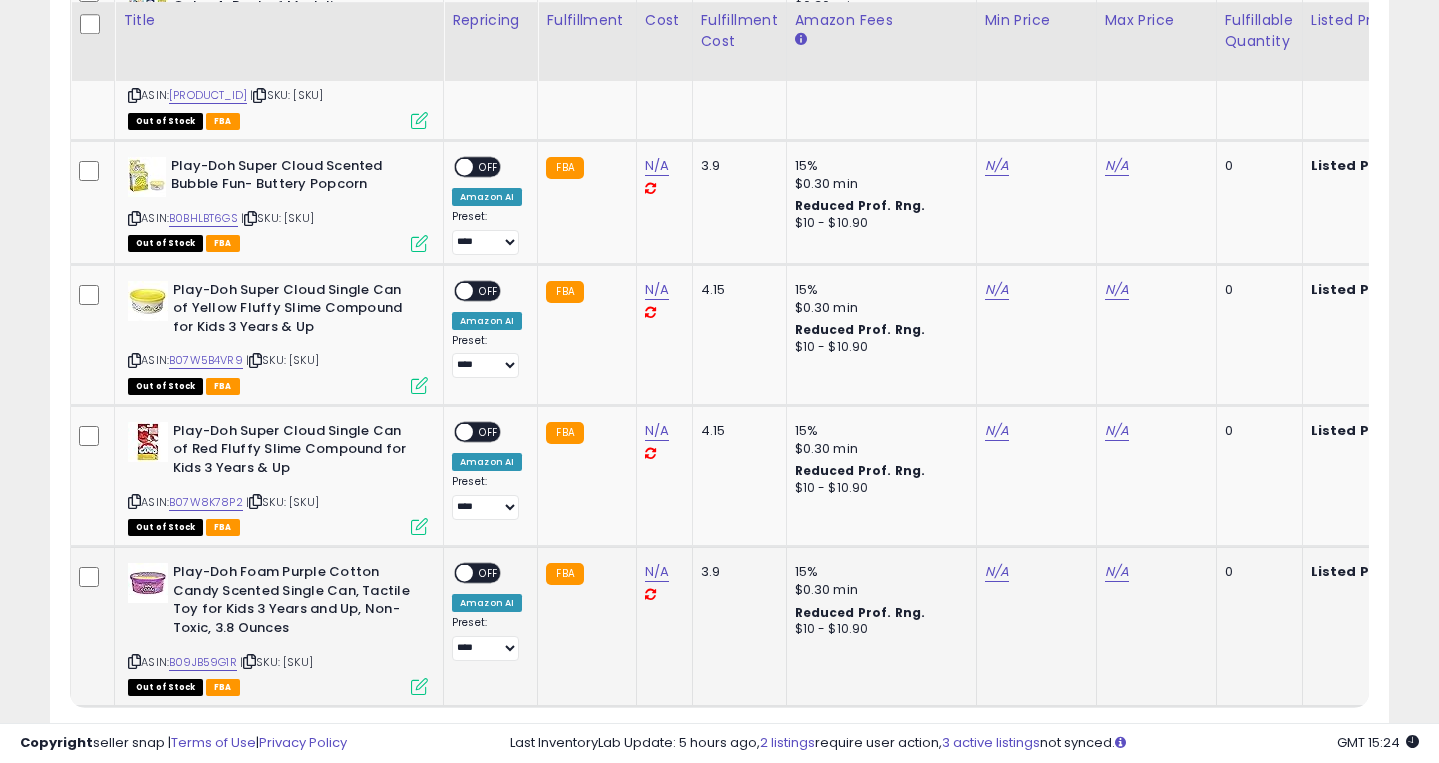 scroll, scrollTop: 3982, scrollLeft: 0, axis: vertical 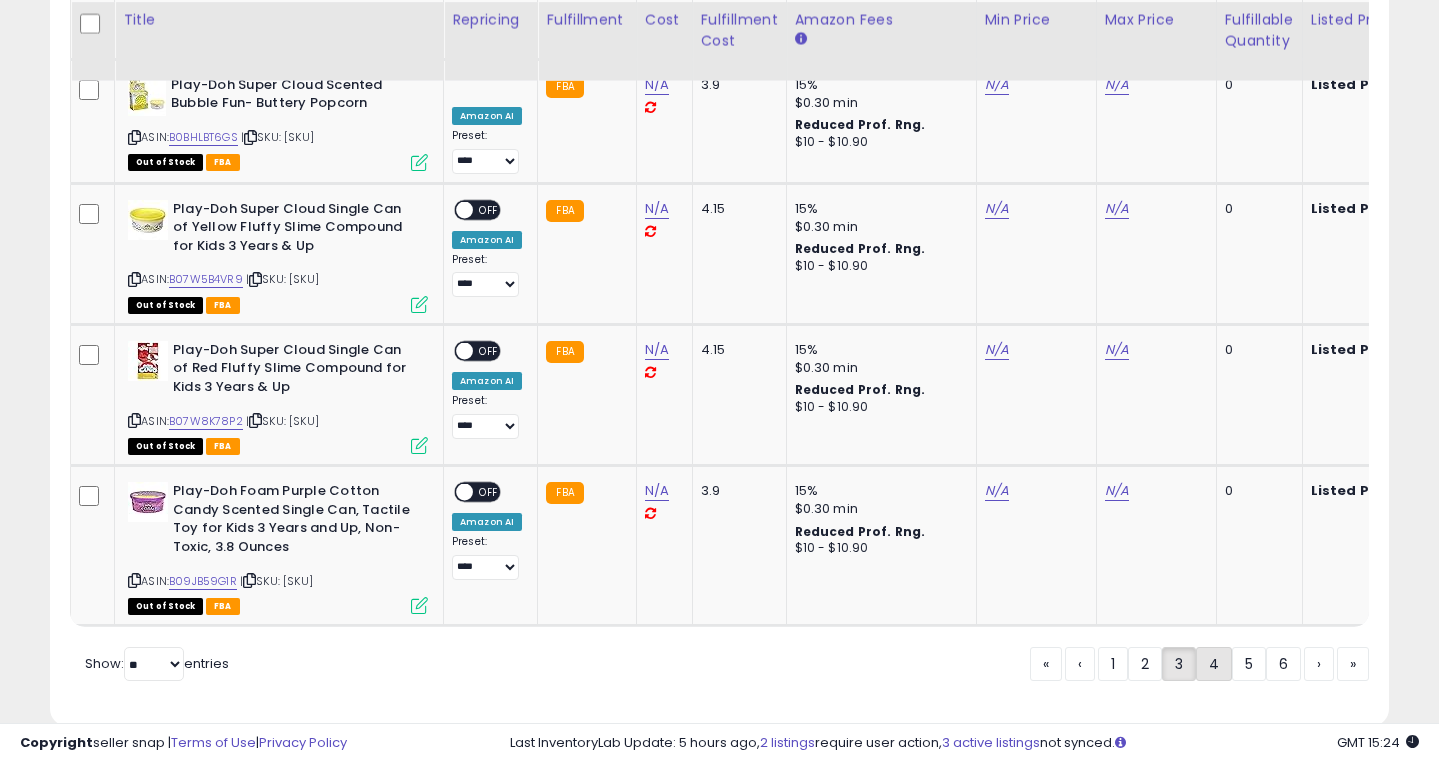 click on "4" 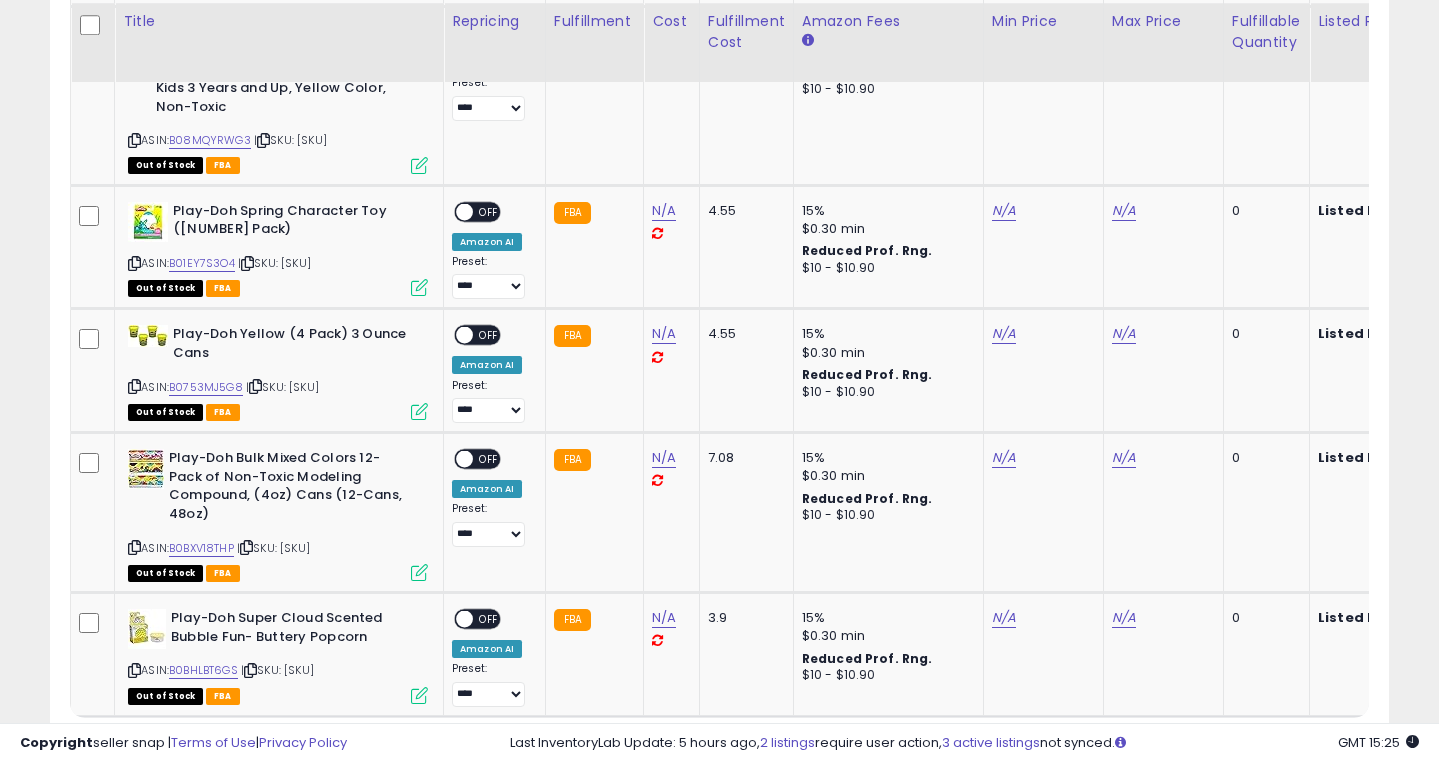 scroll, scrollTop: 3949, scrollLeft: 0, axis: vertical 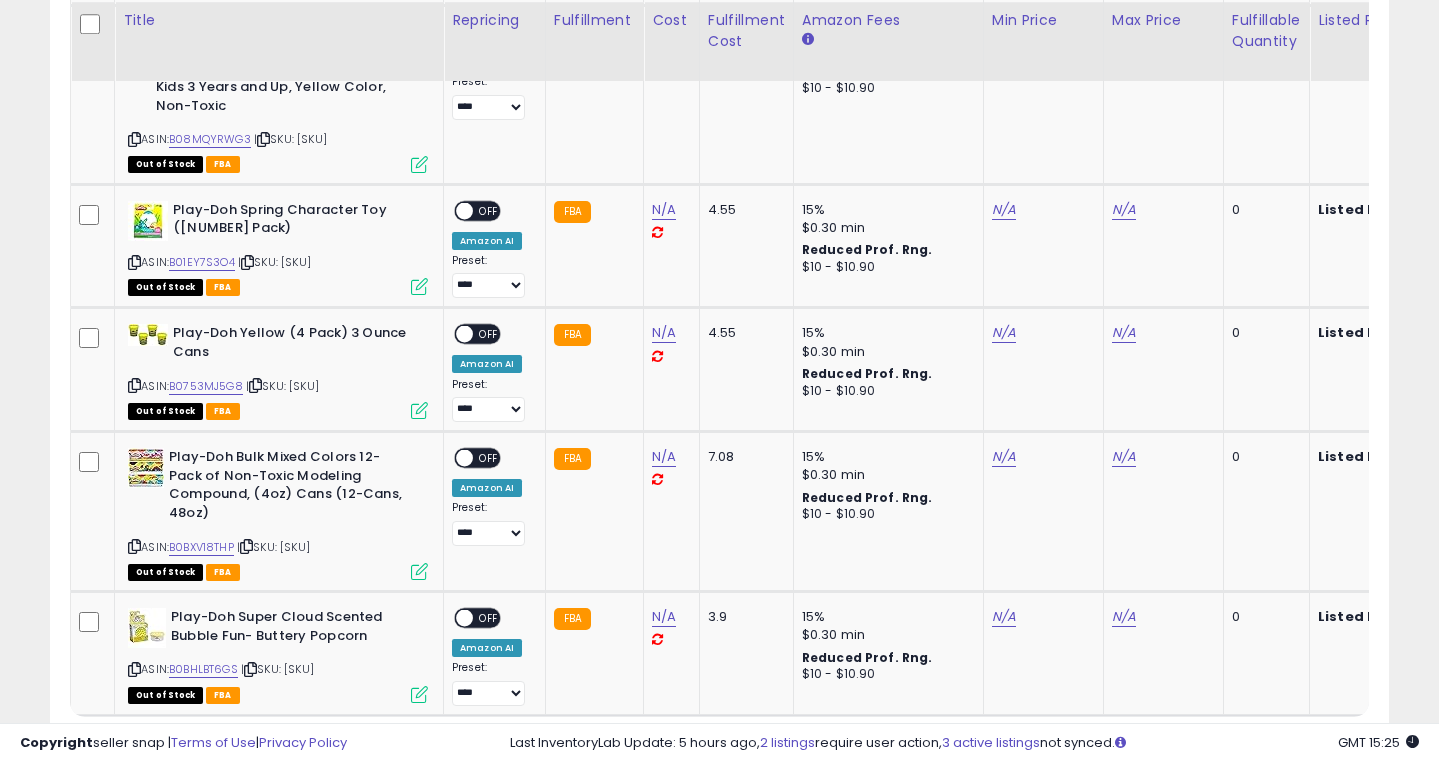 click on "5" 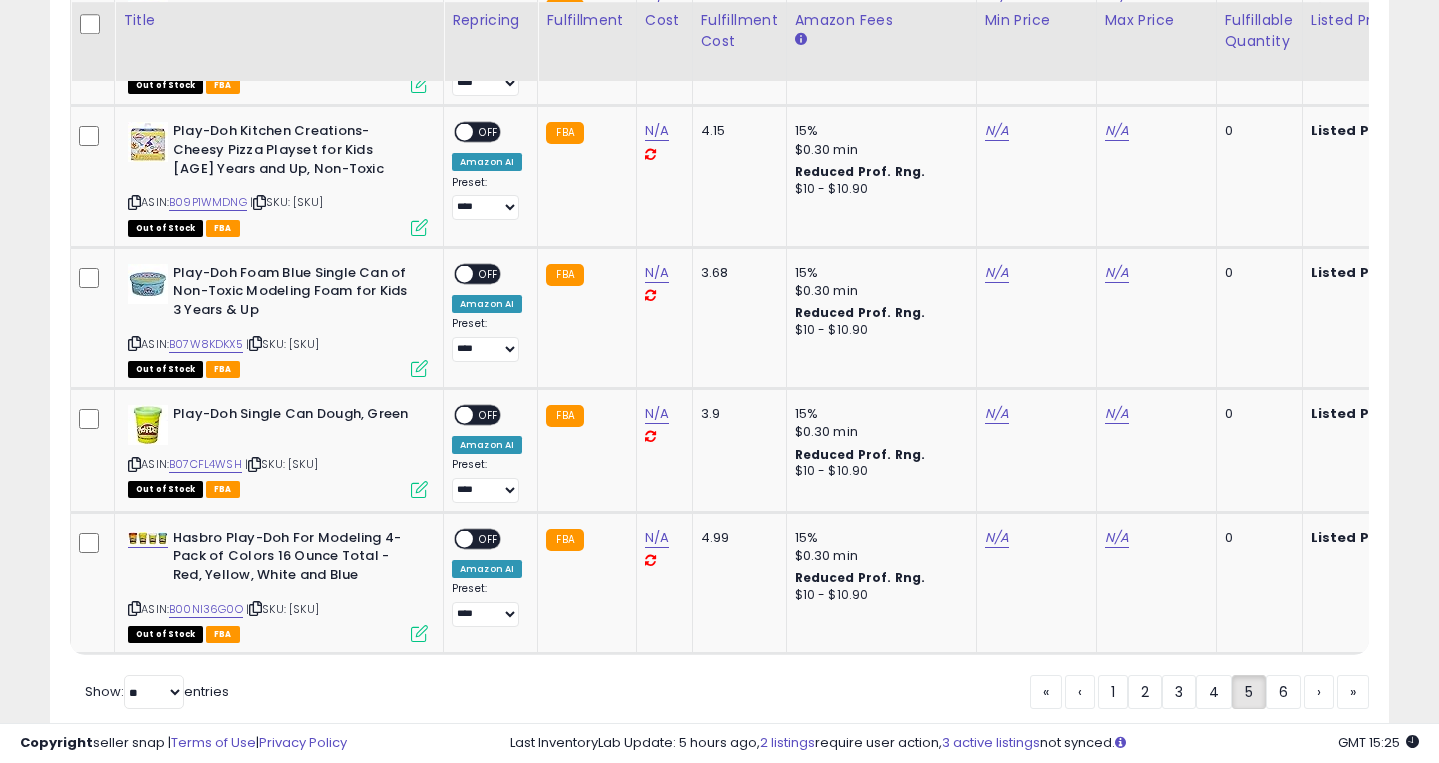 scroll, scrollTop: 3814, scrollLeft: 0, axis: vertical 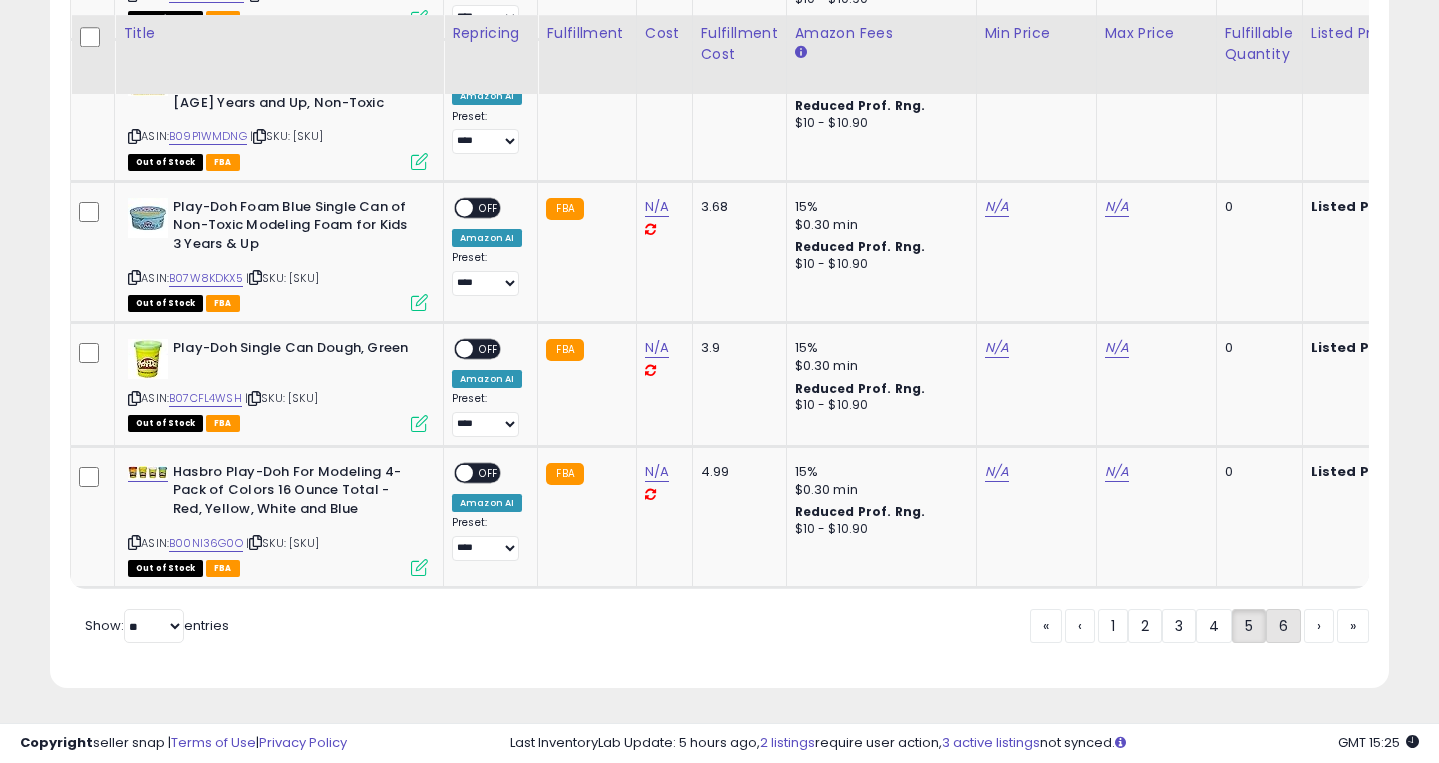 click on "6" 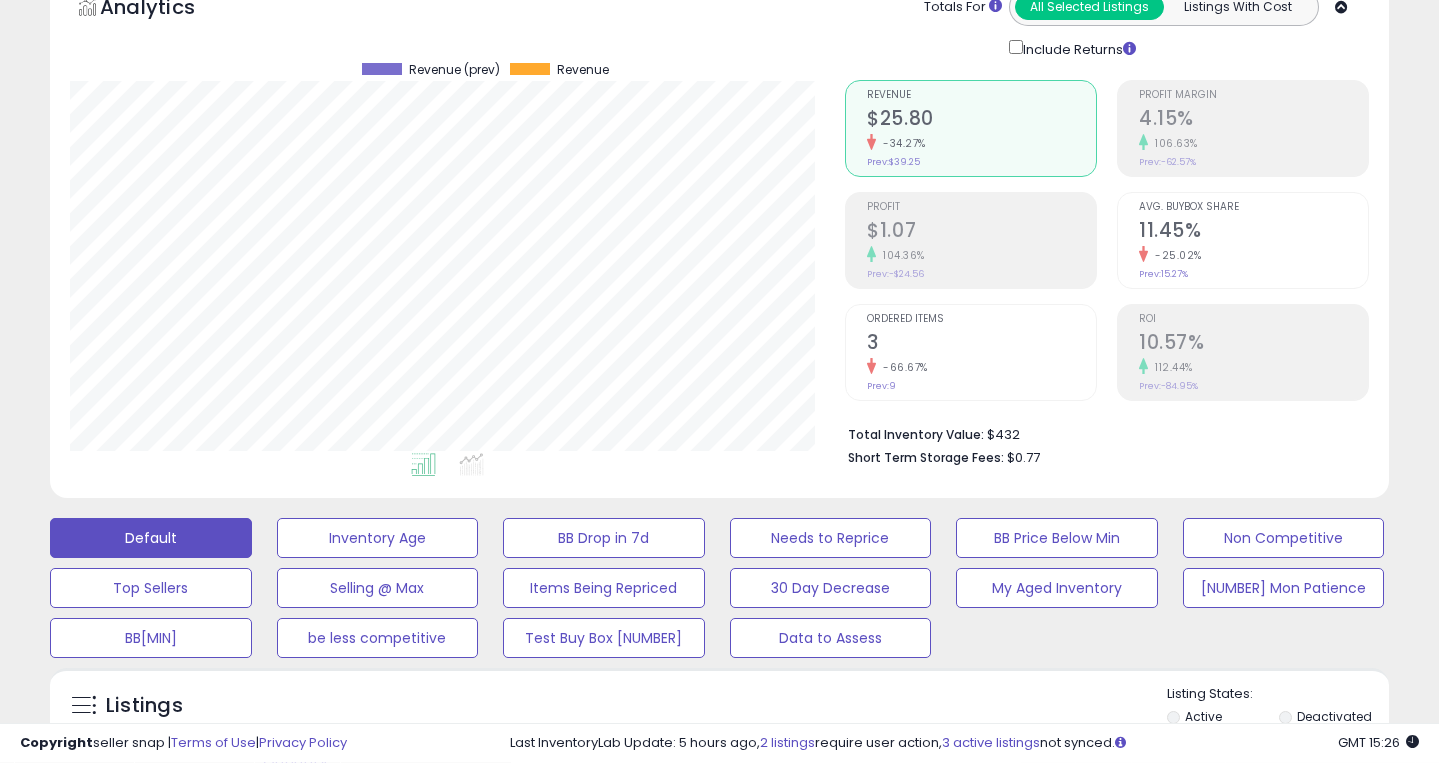 scroll, scrollTop: 465, scrollLeft: 0, axis: vertical 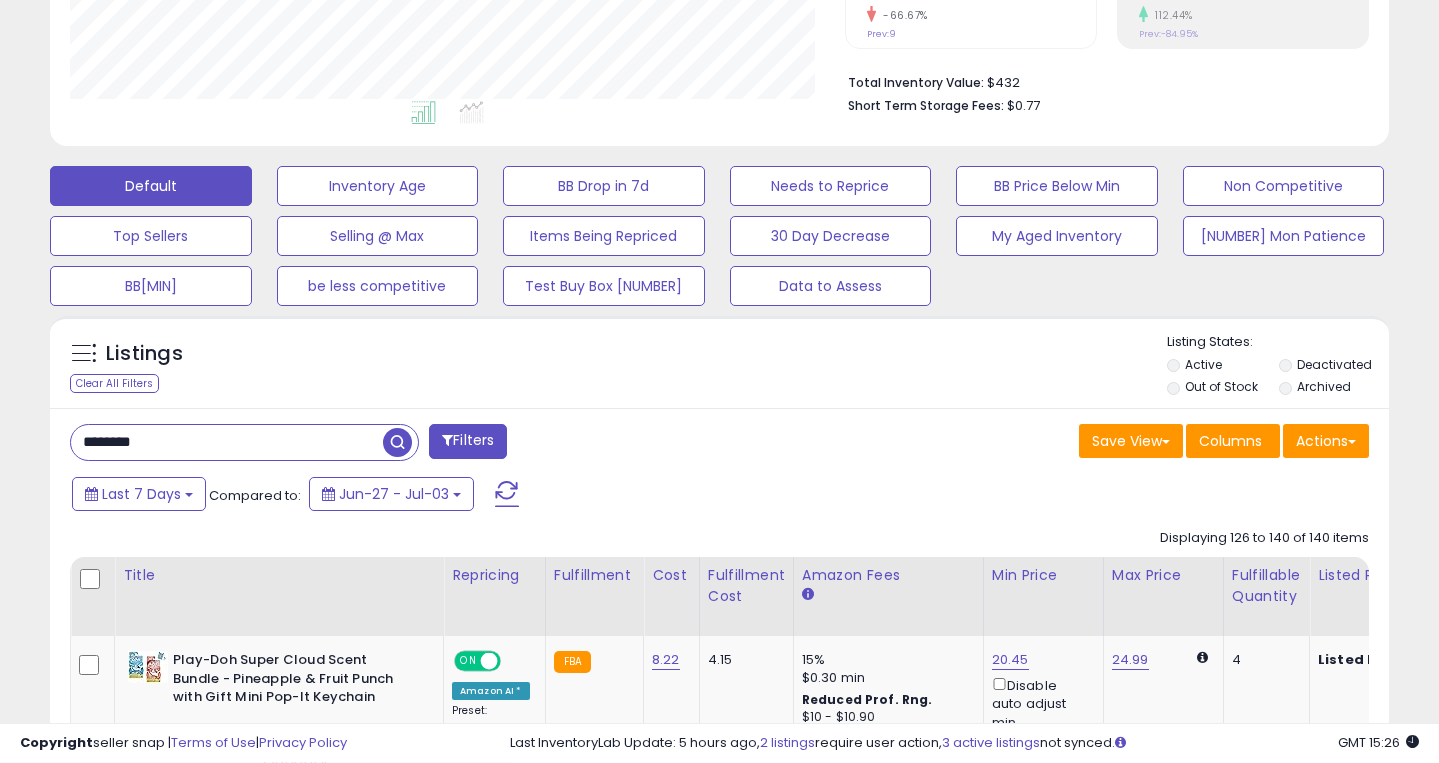 click on "********" at bounding box center (227, 442) 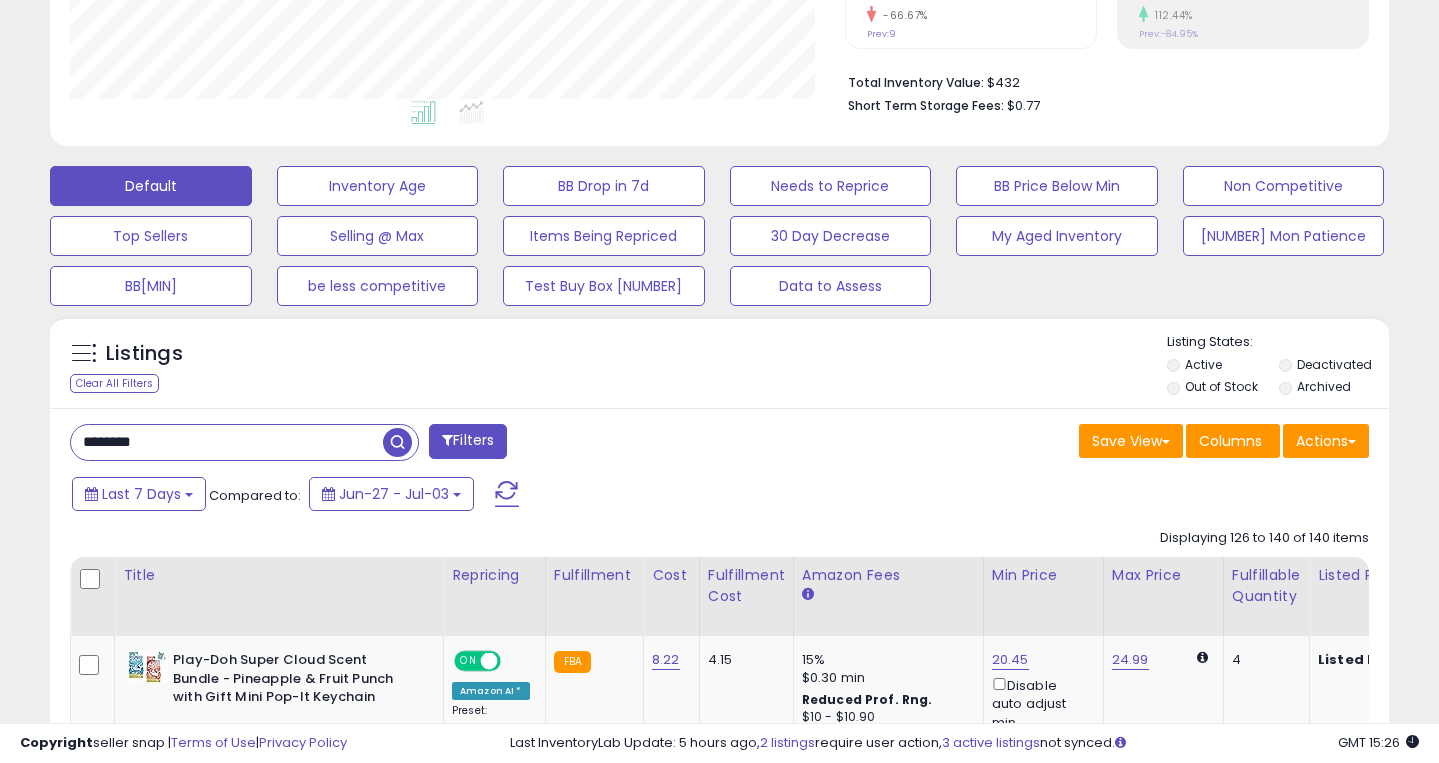 paste on "**" 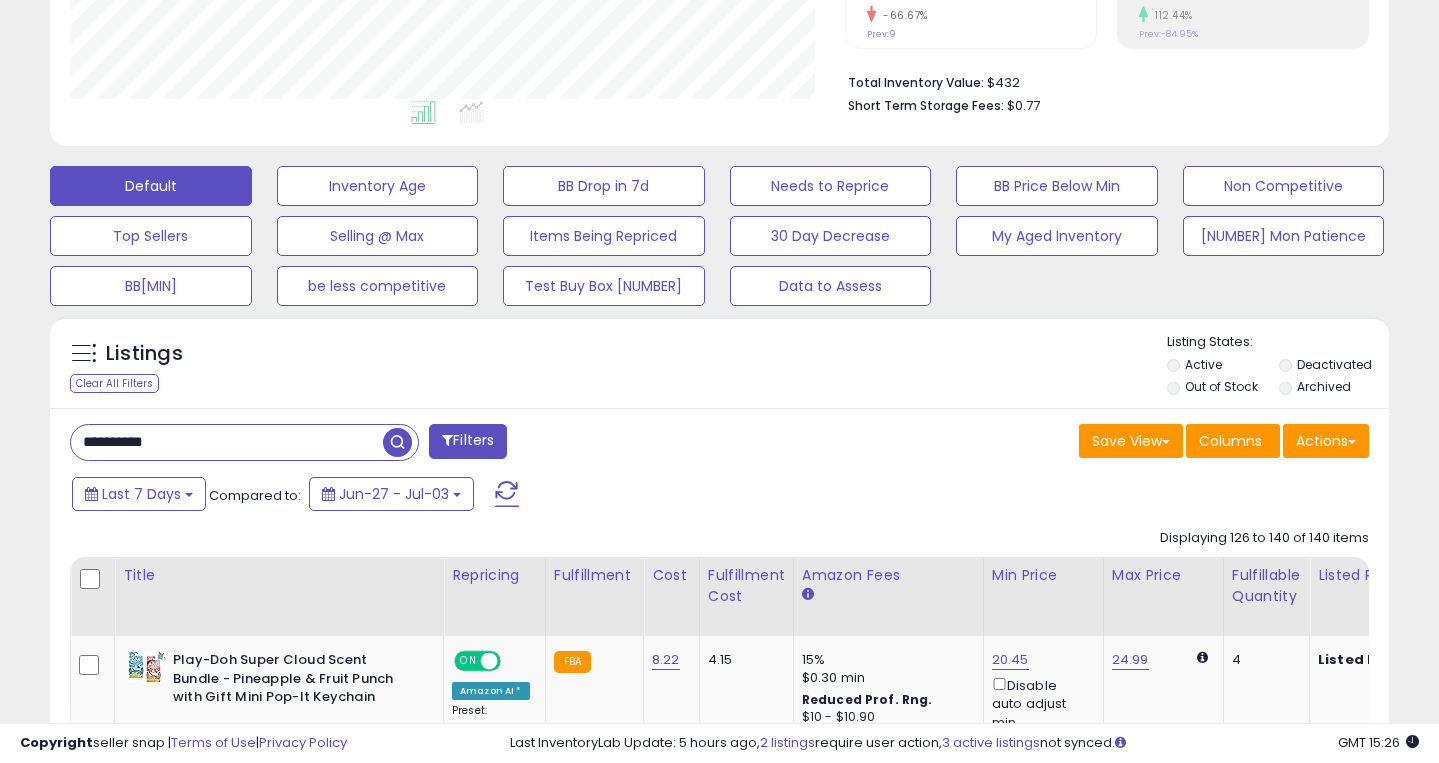 type on "**********" 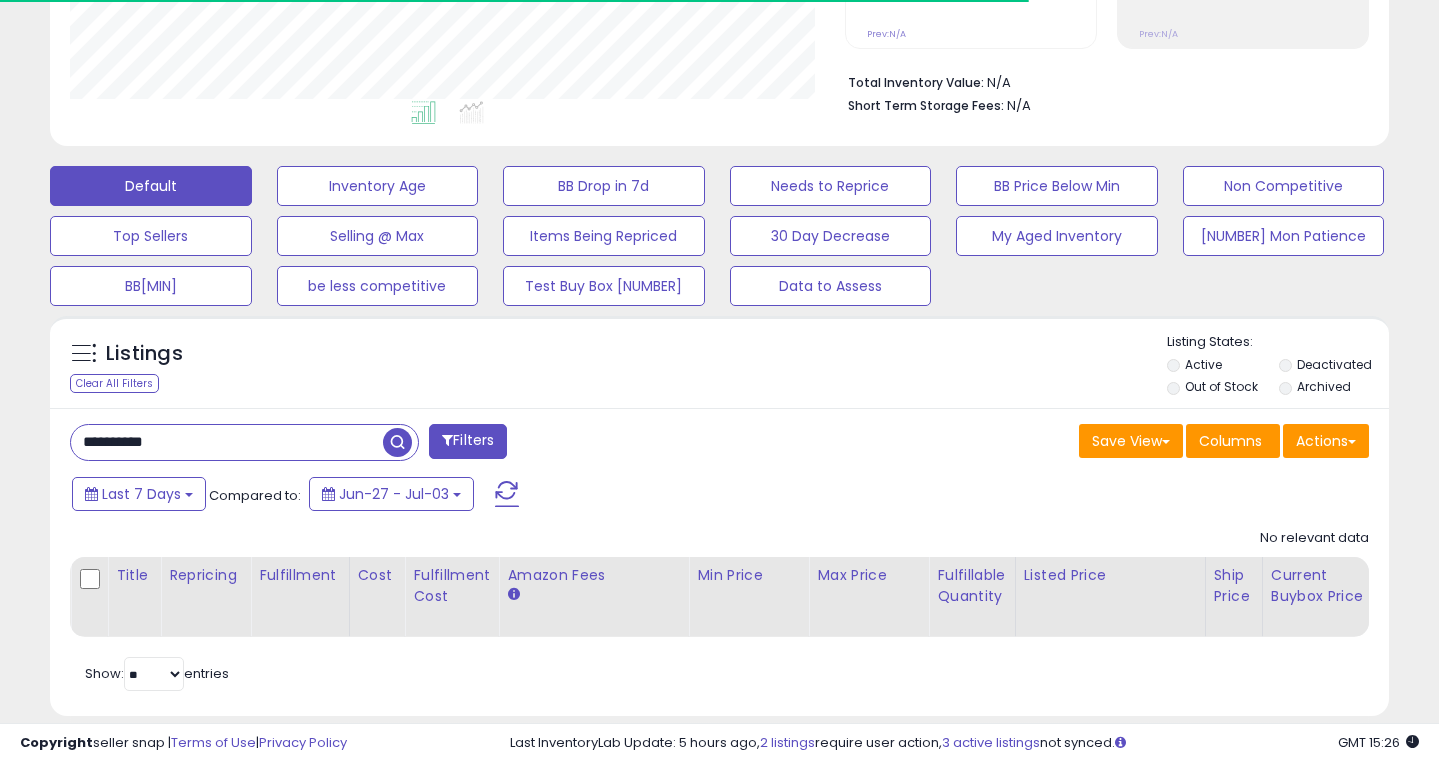 scroll, scrollTop: 491, scrollLeft: 0, axis: vertical 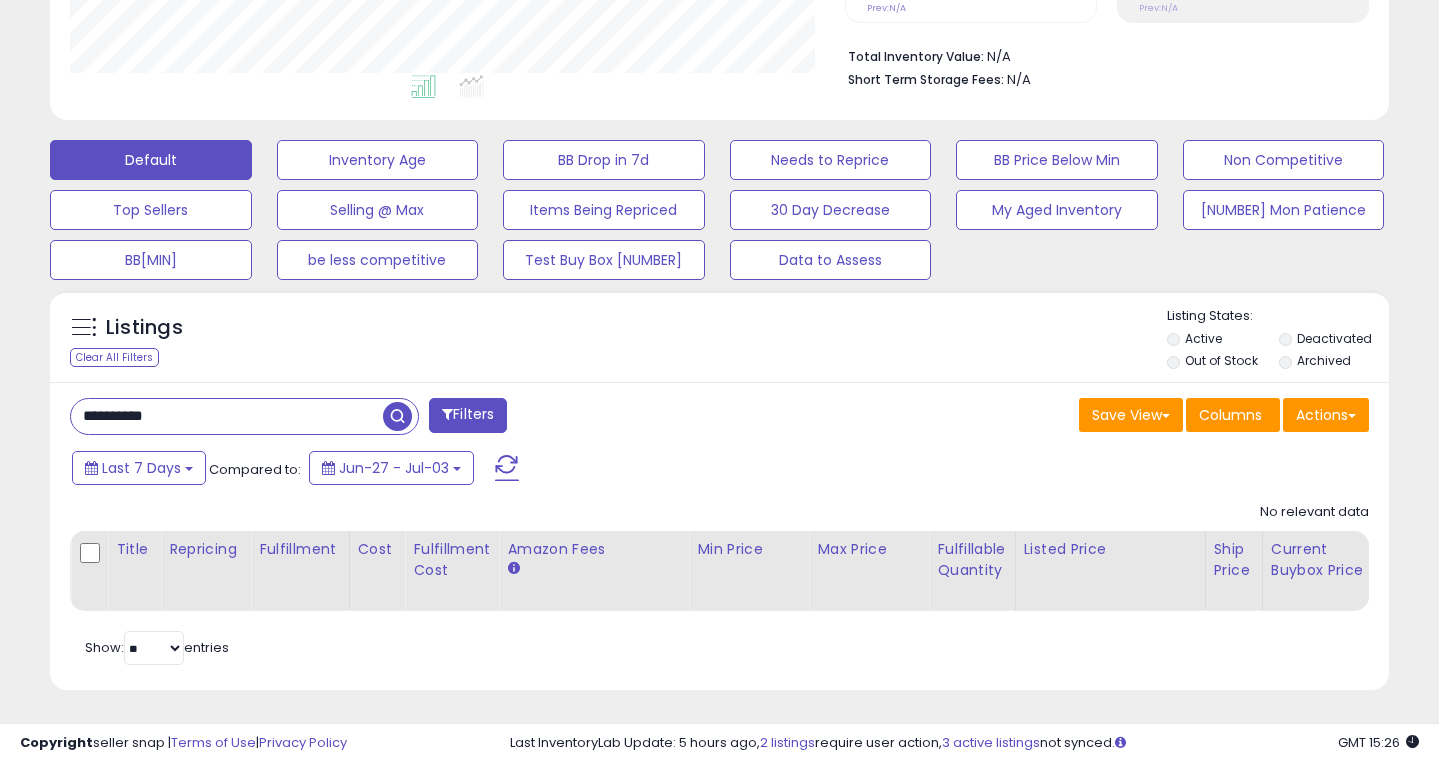 click on "Deactivated" at bounding box center [1333, 341] 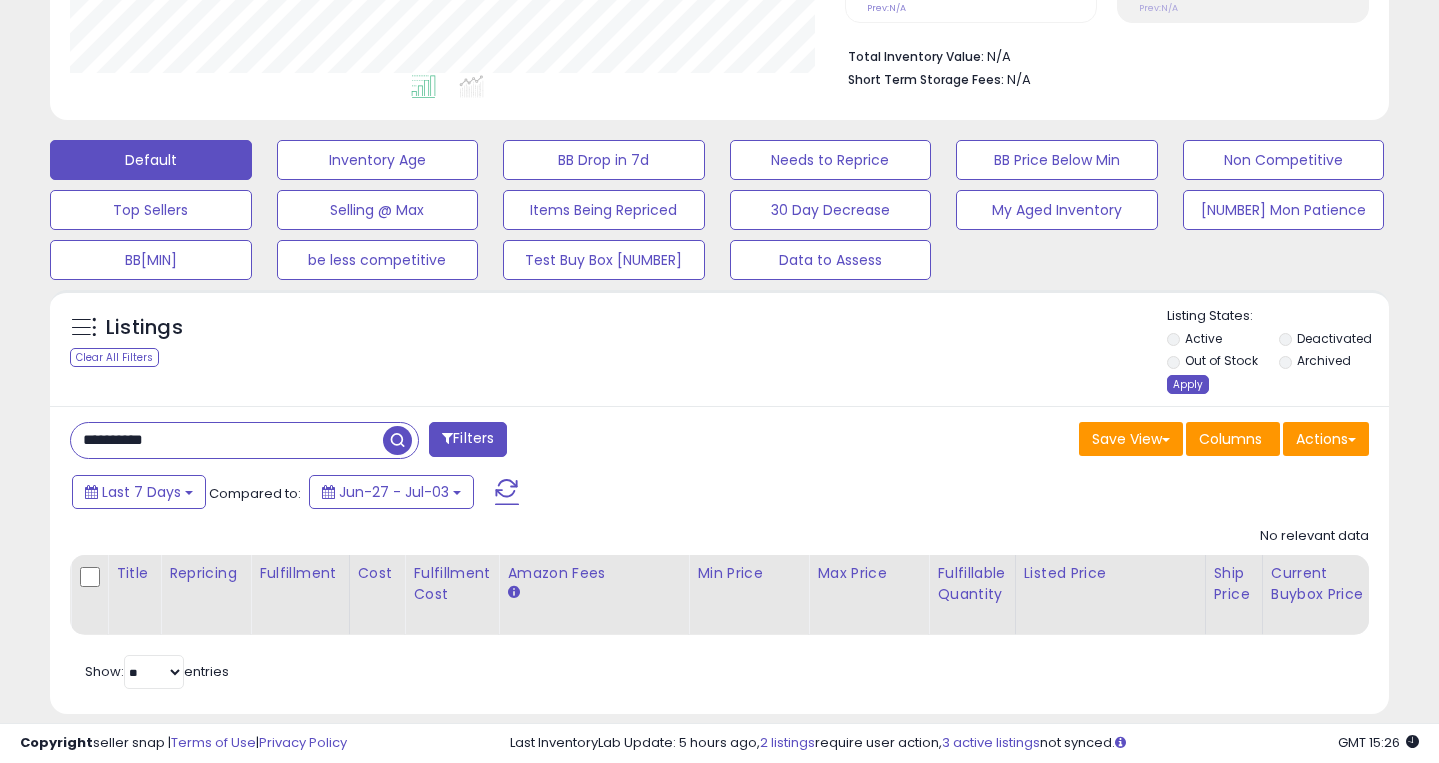 click on "Apply" at bounding box center (1188, 384) 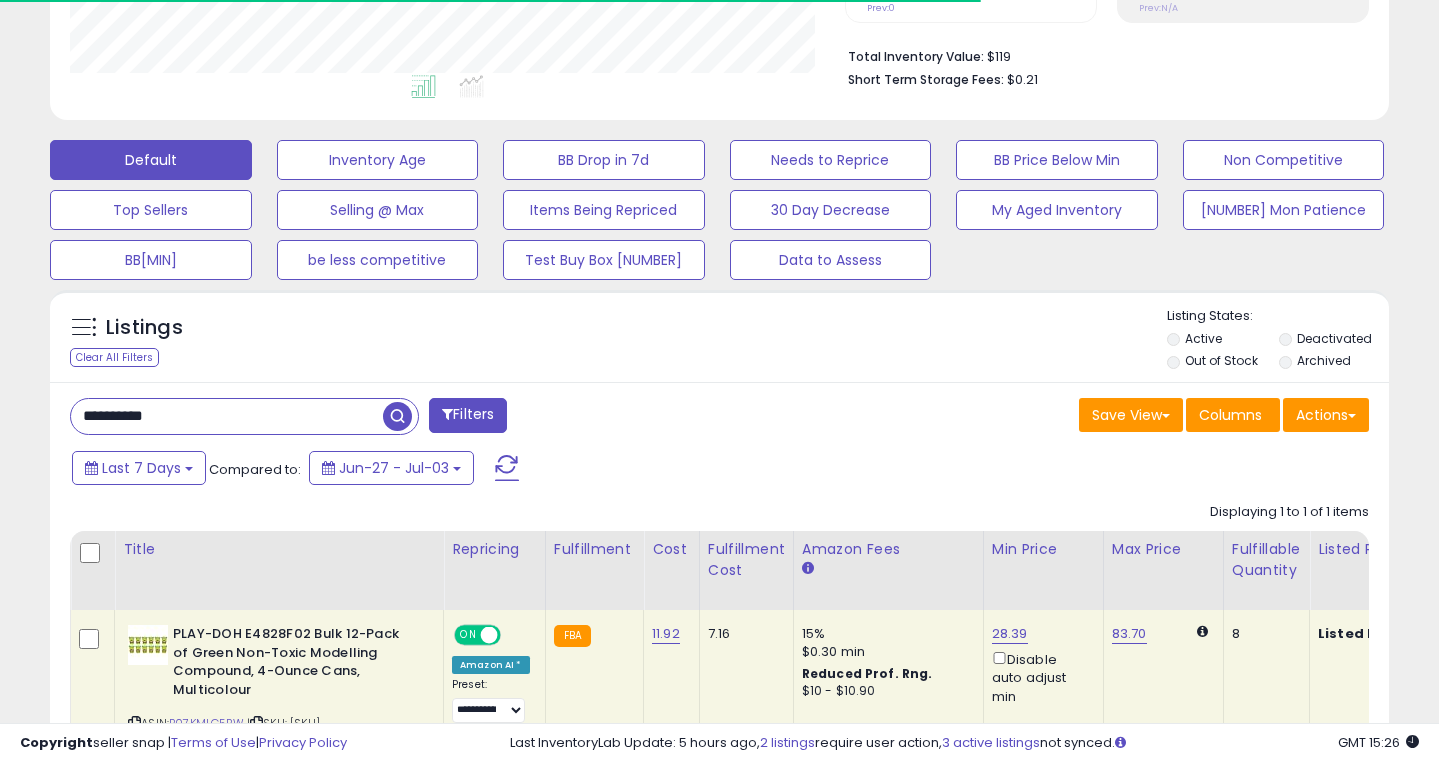 scroll, scrollTop: 650, scrollLeft: 0, axis: vertical 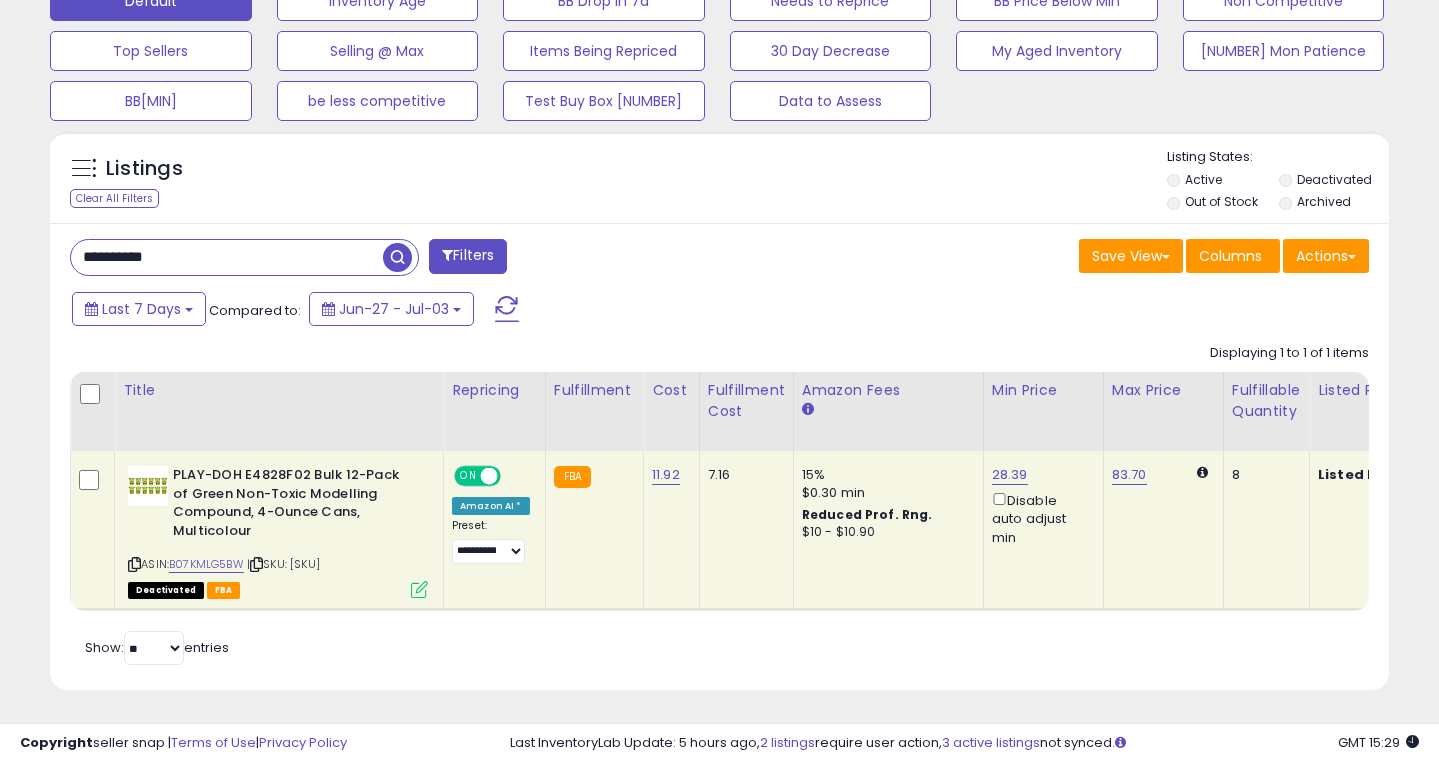 click at bounding box center (419, 589) 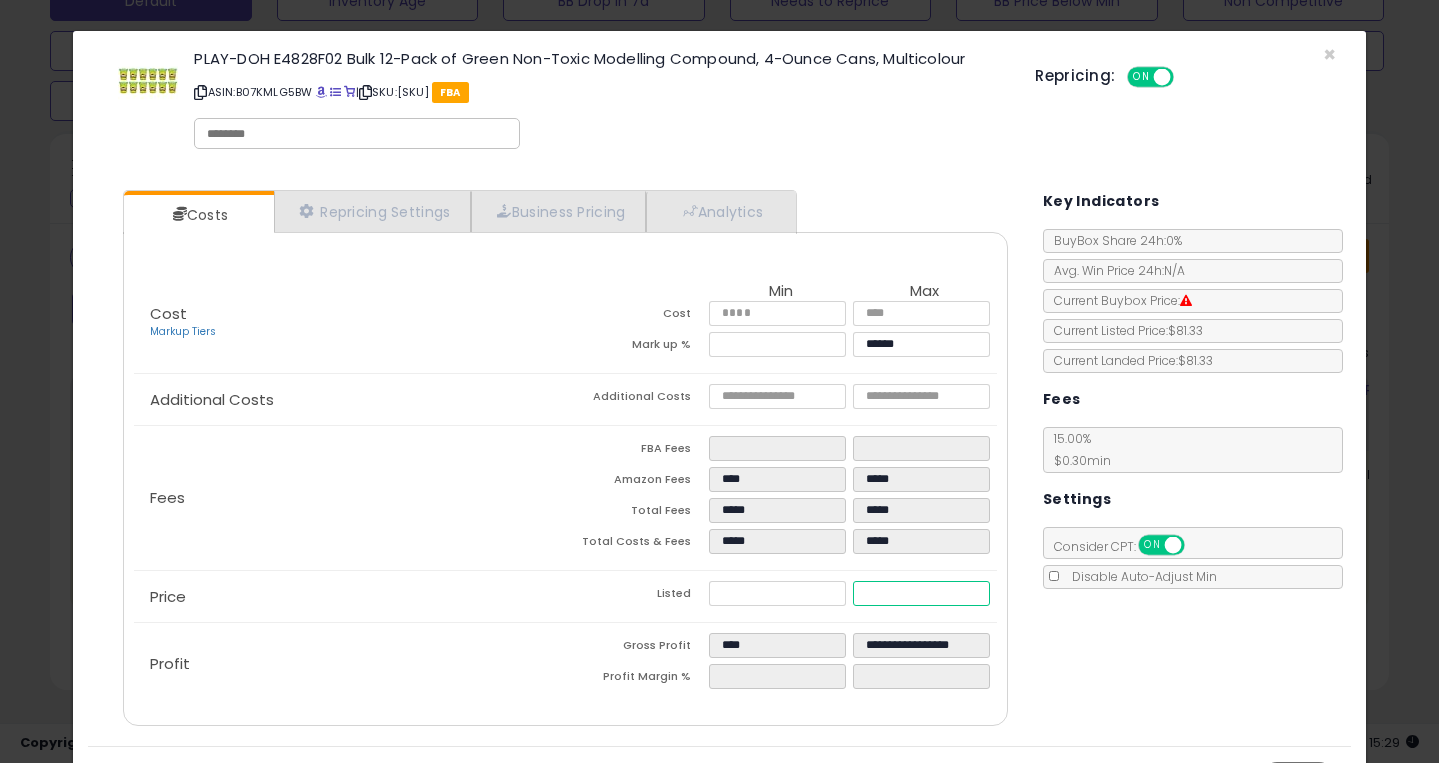 click on "*****" at bounding box center (921, 593) 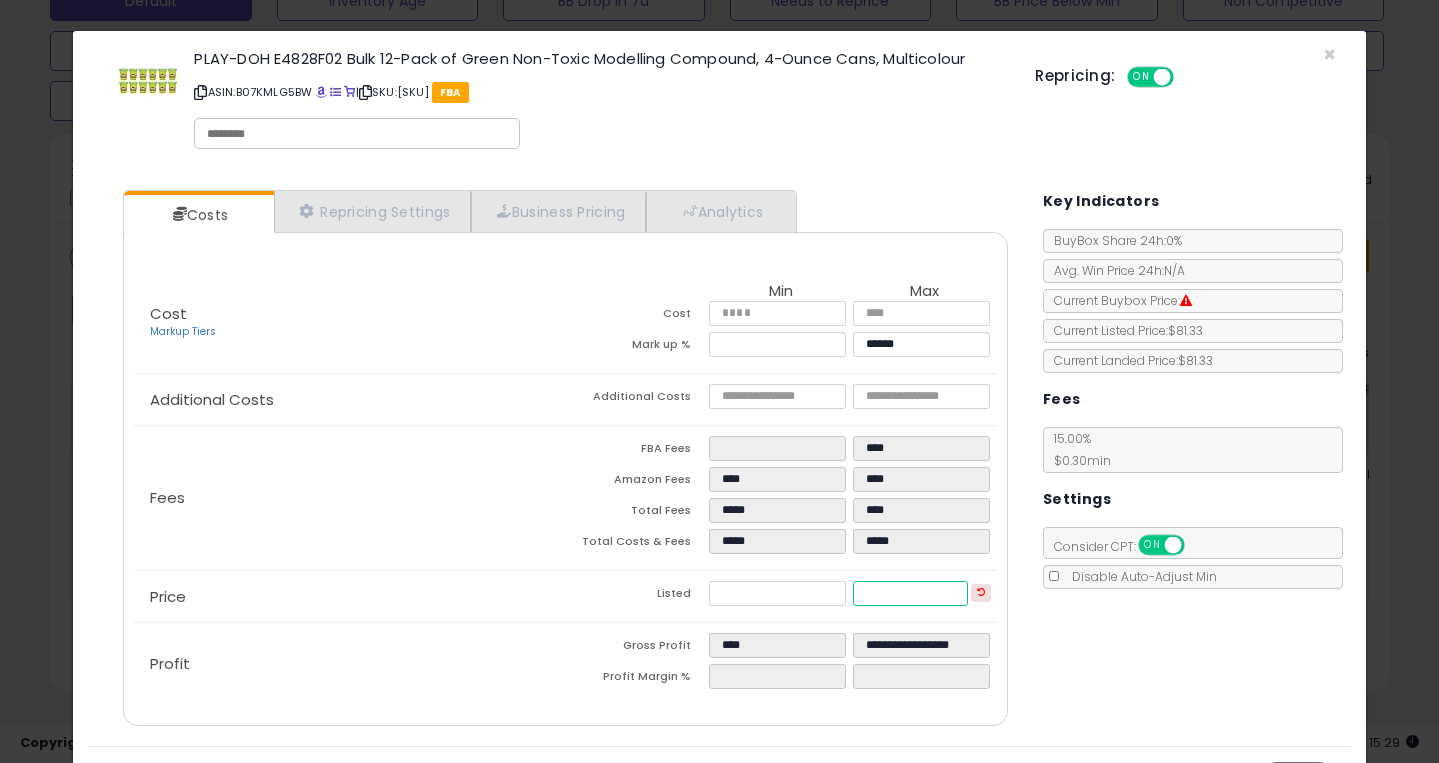 type on "****" 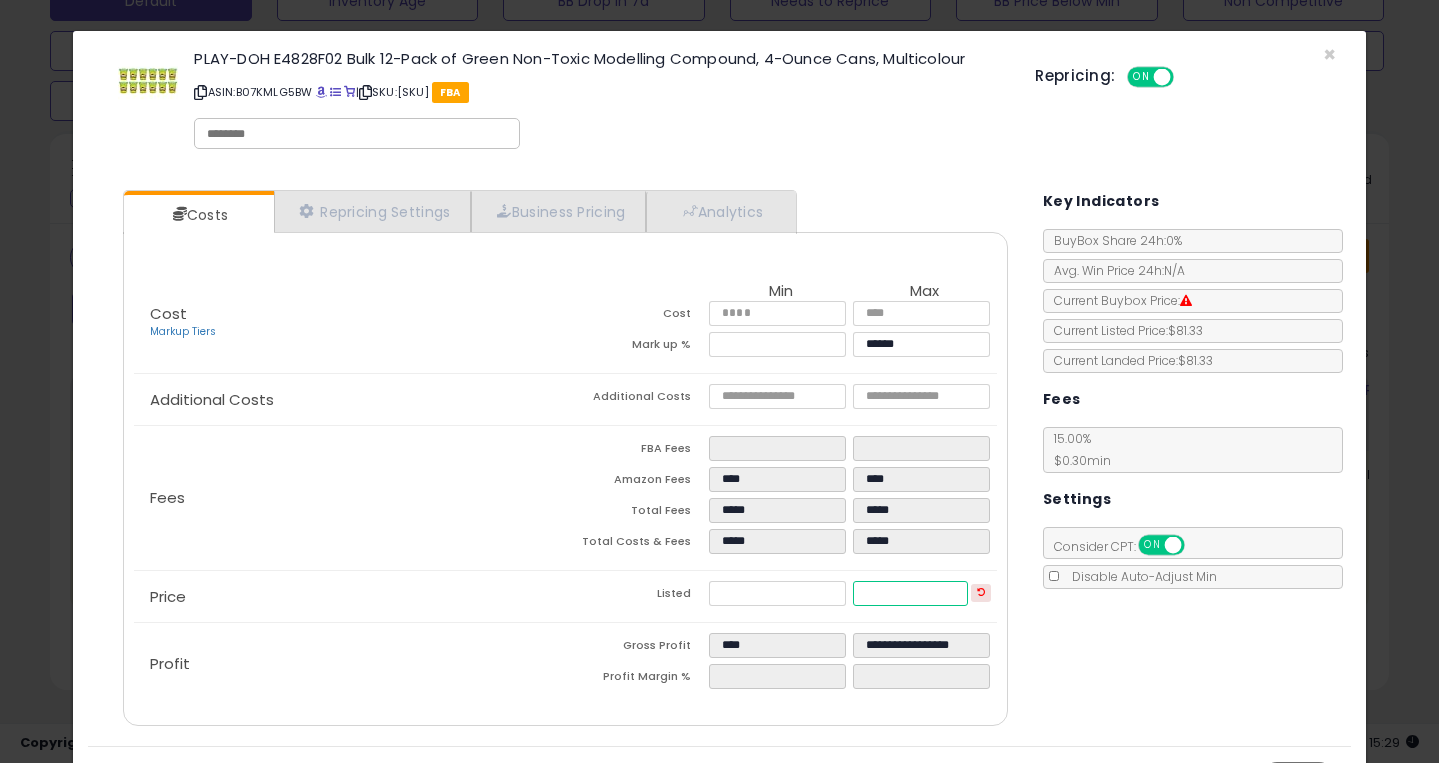 type on "****" 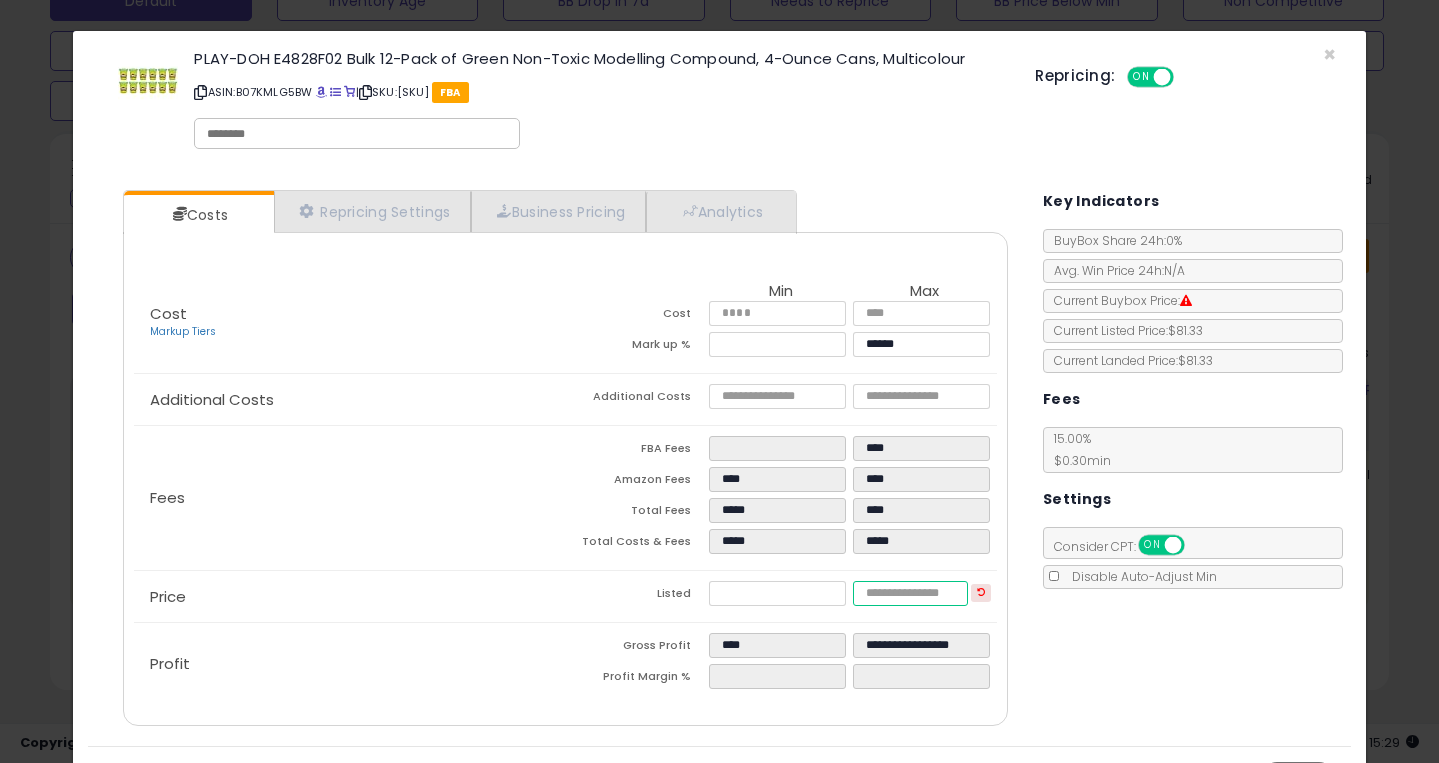 type on "****" 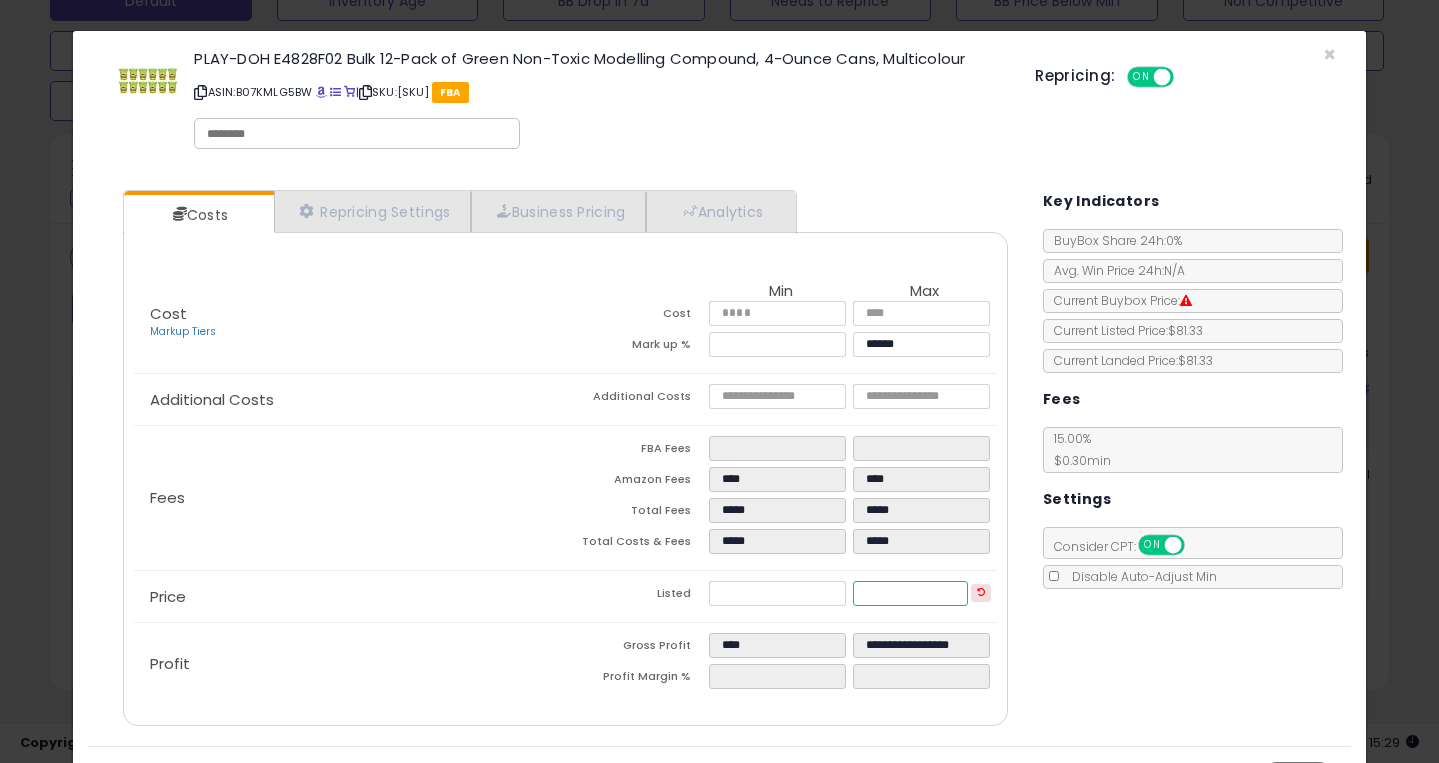 type on "****" 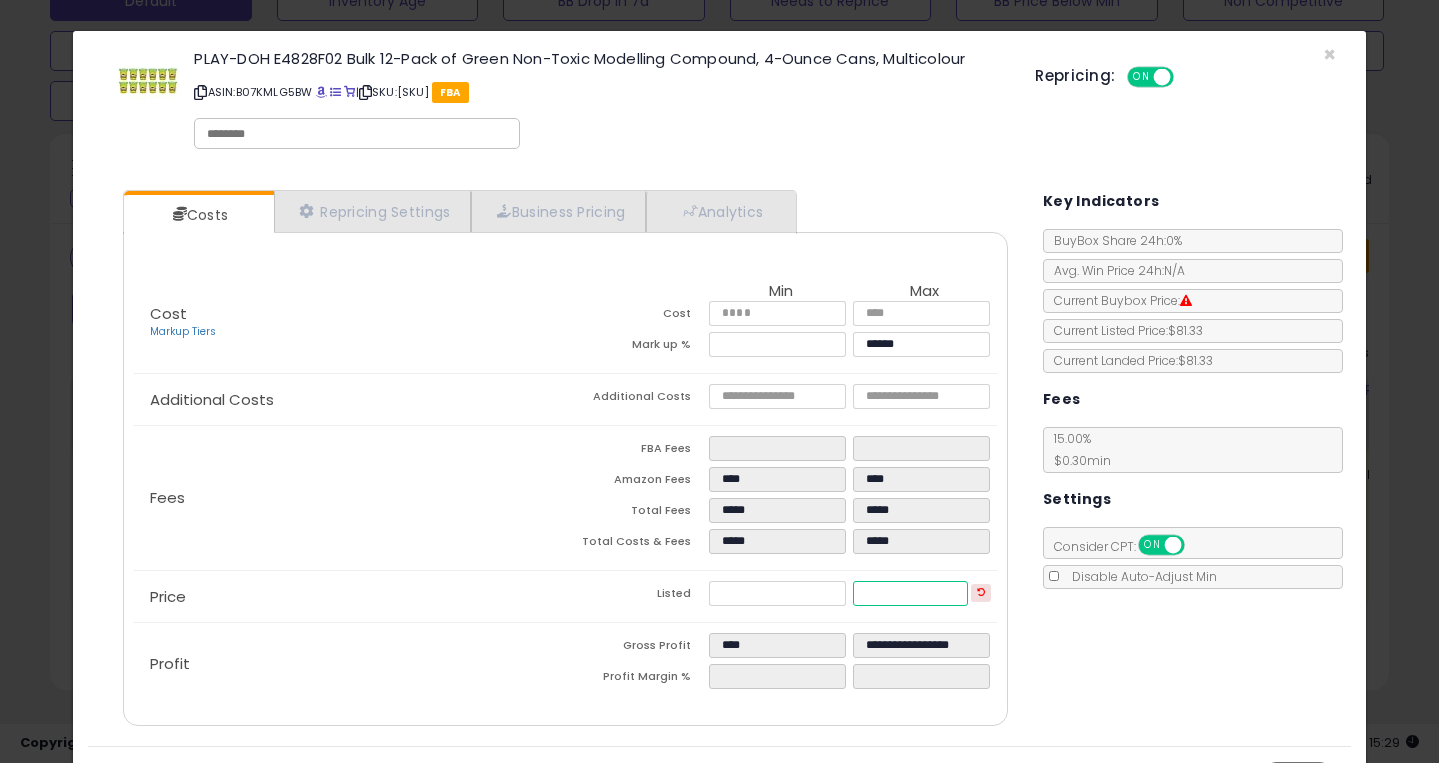 type on "*****" 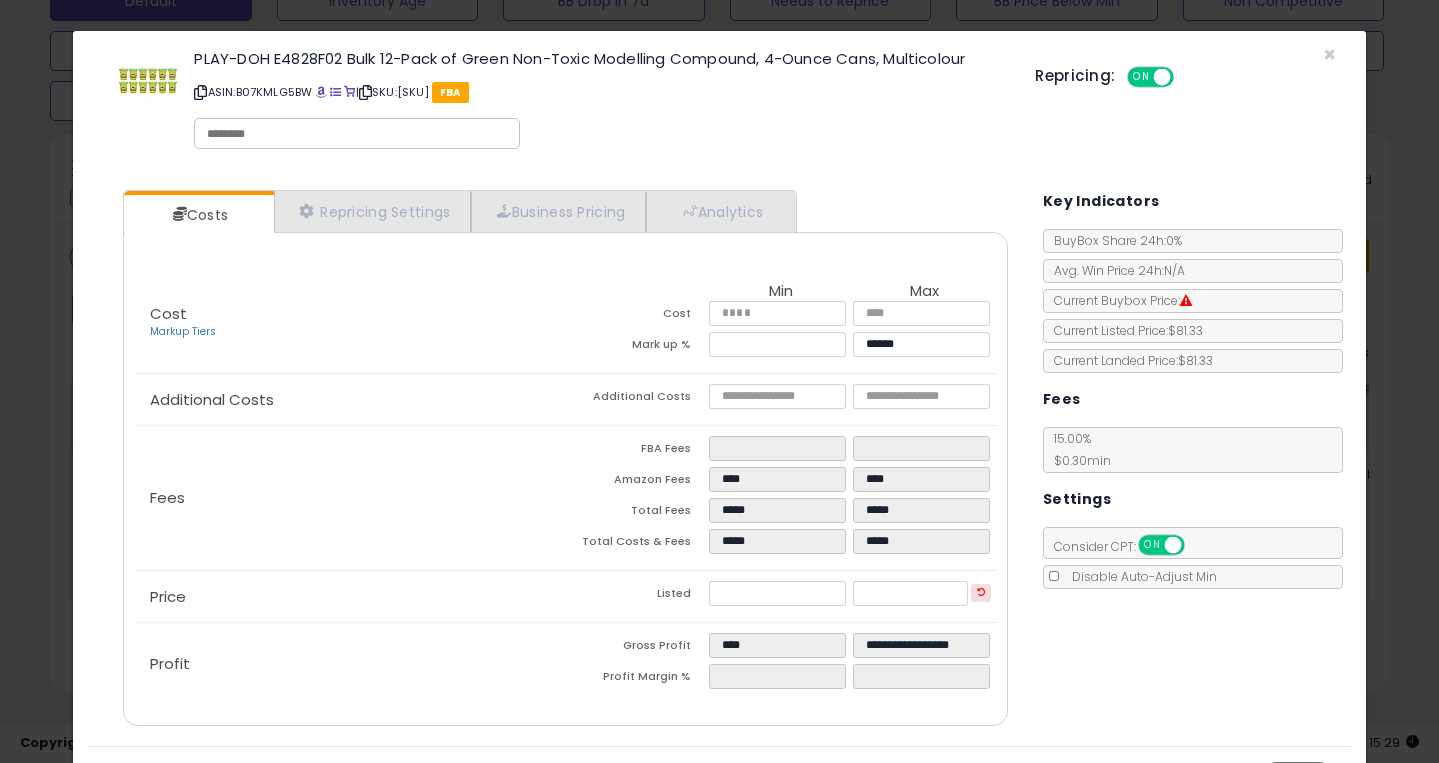 type on "******" 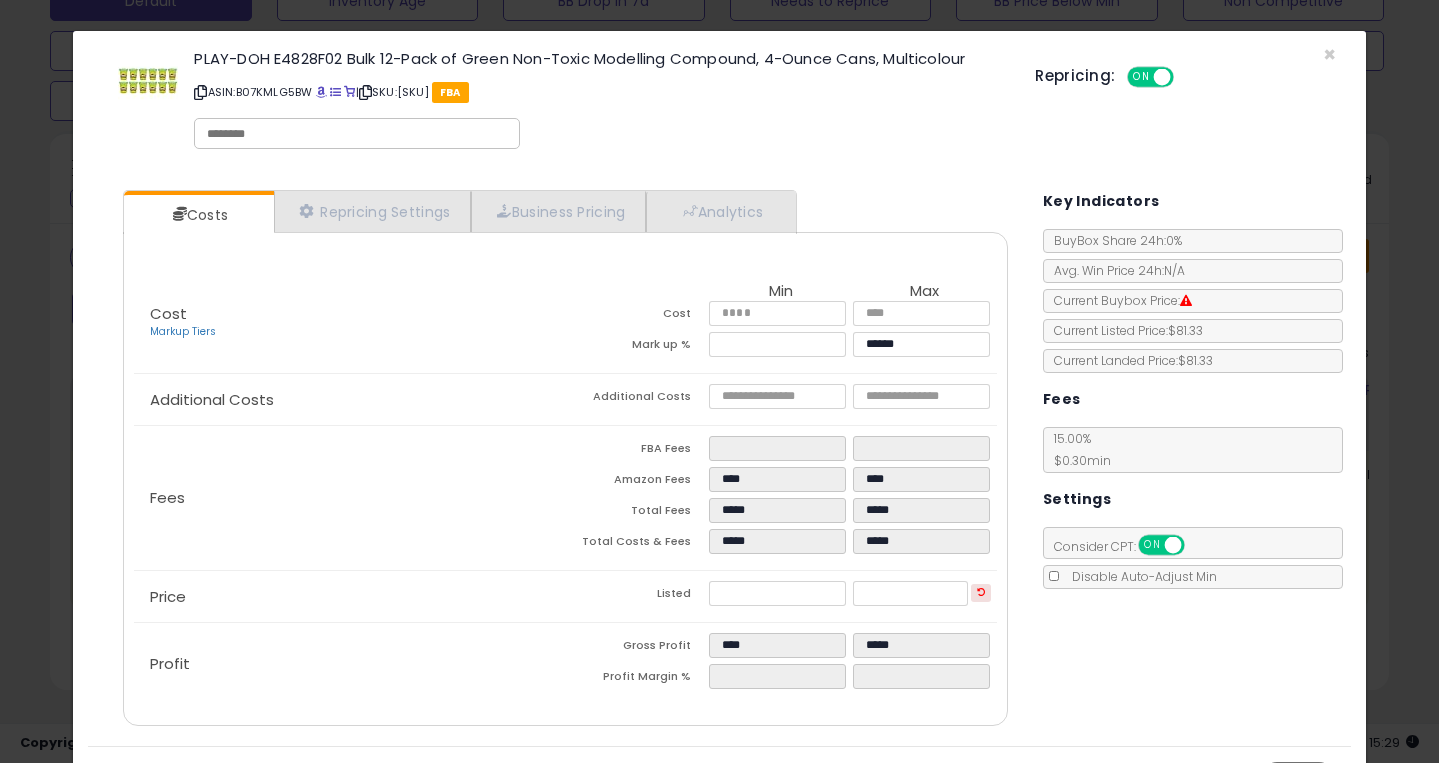 click on "Costs
Repricing Settings
Business Pricing
Analytics
Cost" at bounding box center [719, 460] 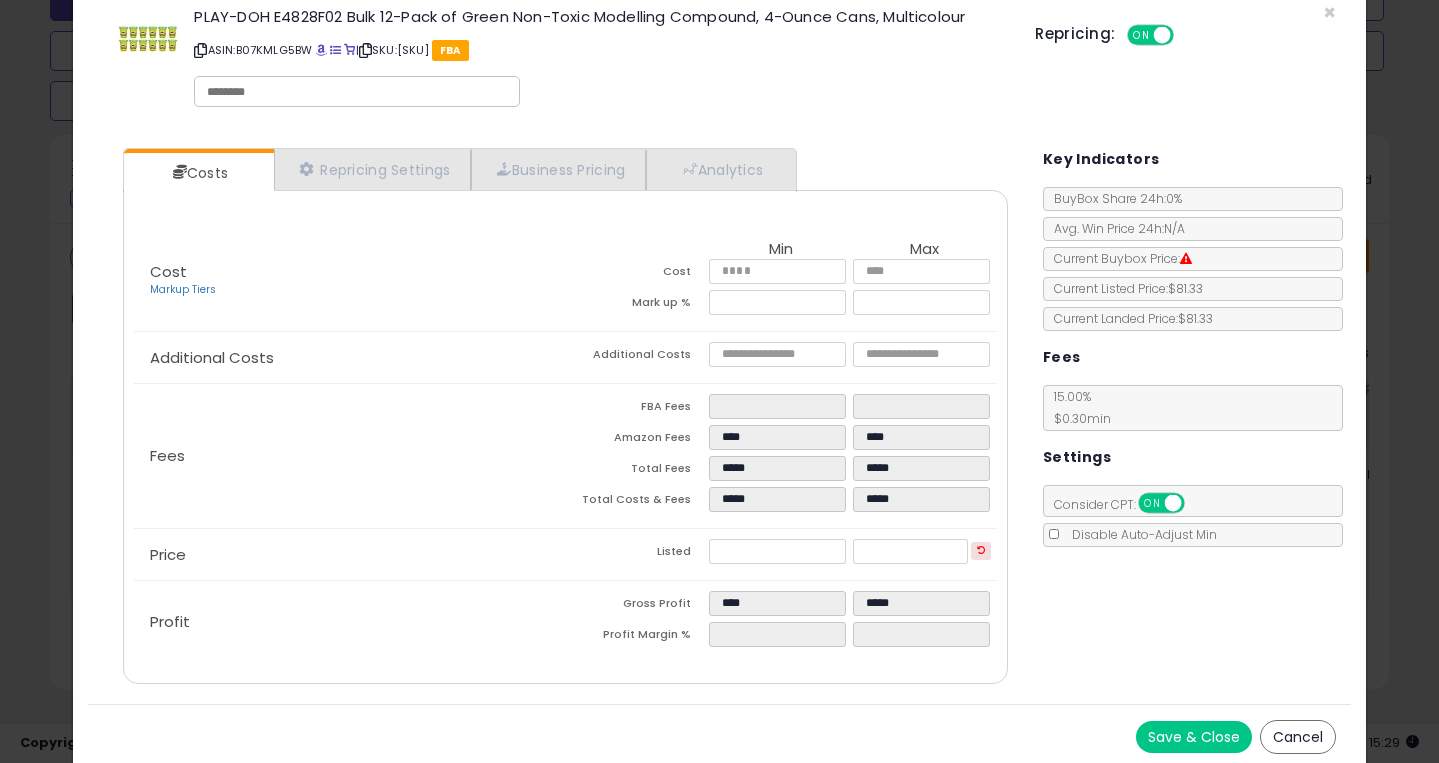 scroll, scrollTop: 47, scrollLeft: 0, axis: vertical 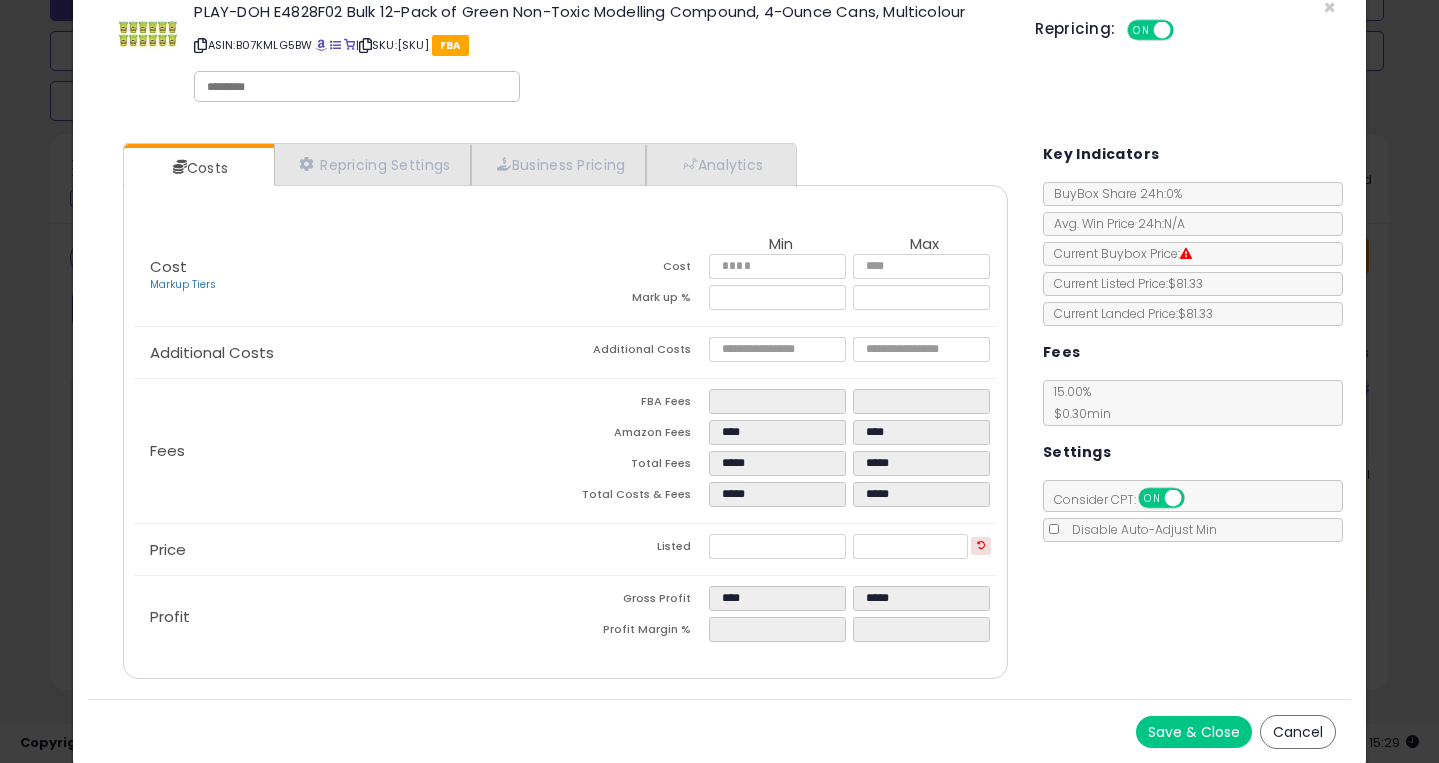 click on "Save & Close" at bounding box center [1194, 732] 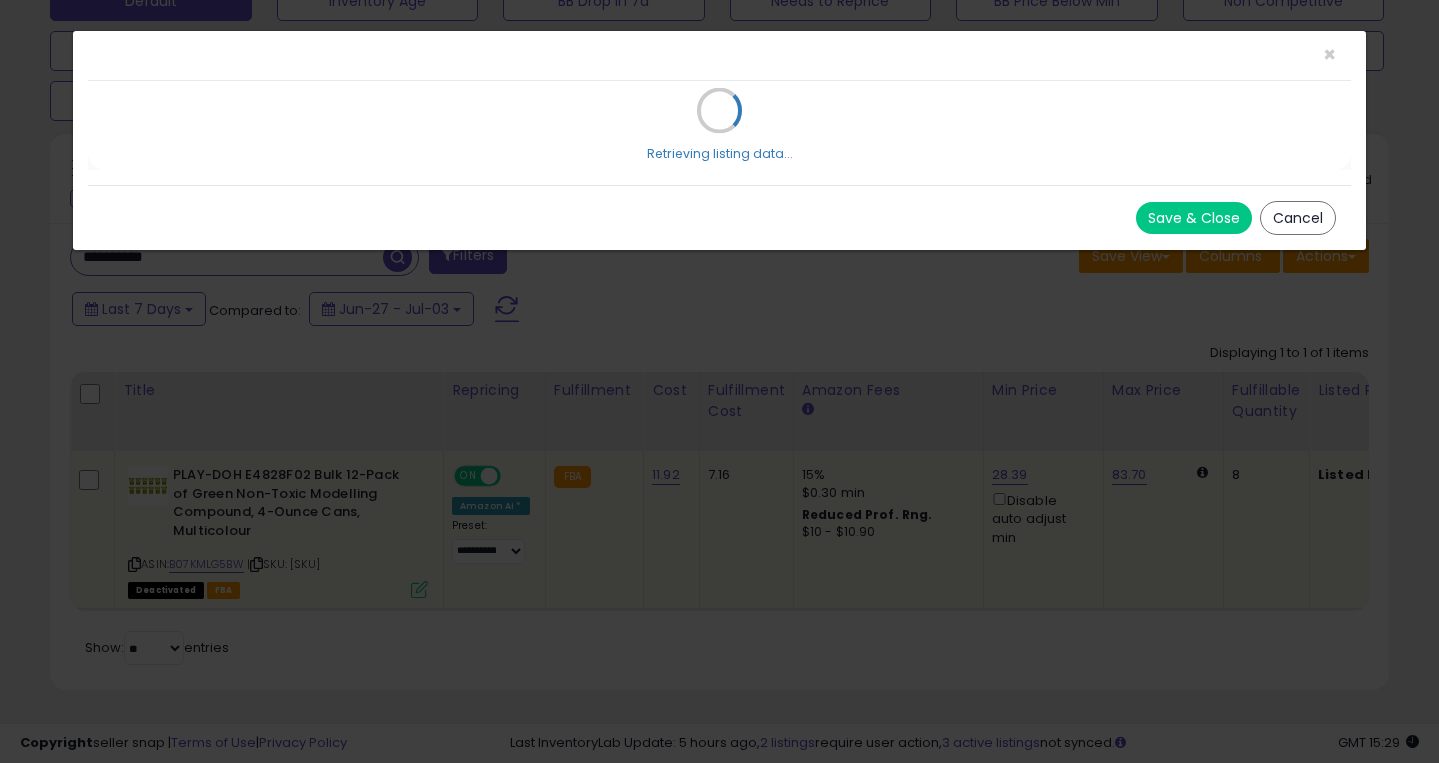scroll, scrollTop: 0, scrollLeft: 0, axis: both 